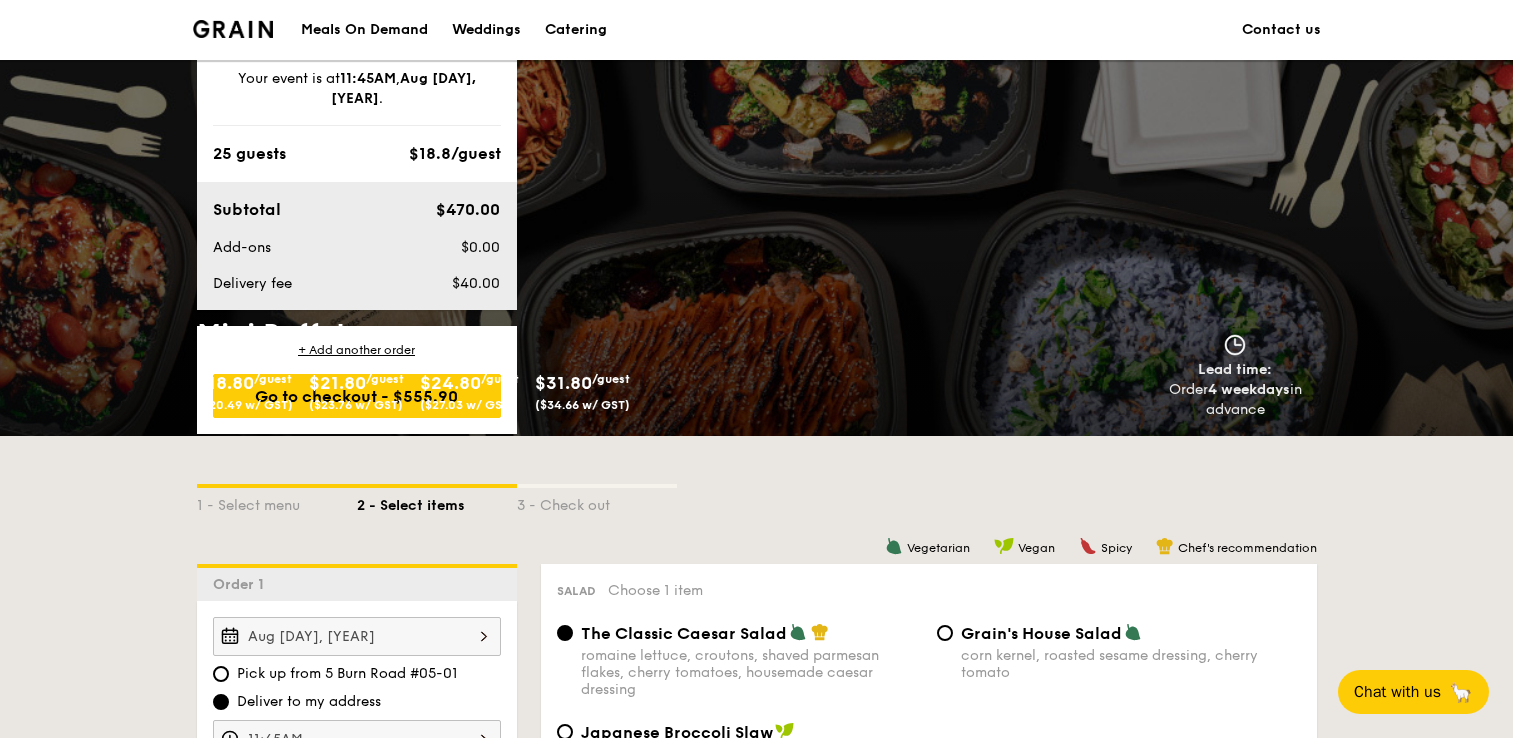scroll, scrollTop: 1800, scrollLeft: 0, axis: vertical 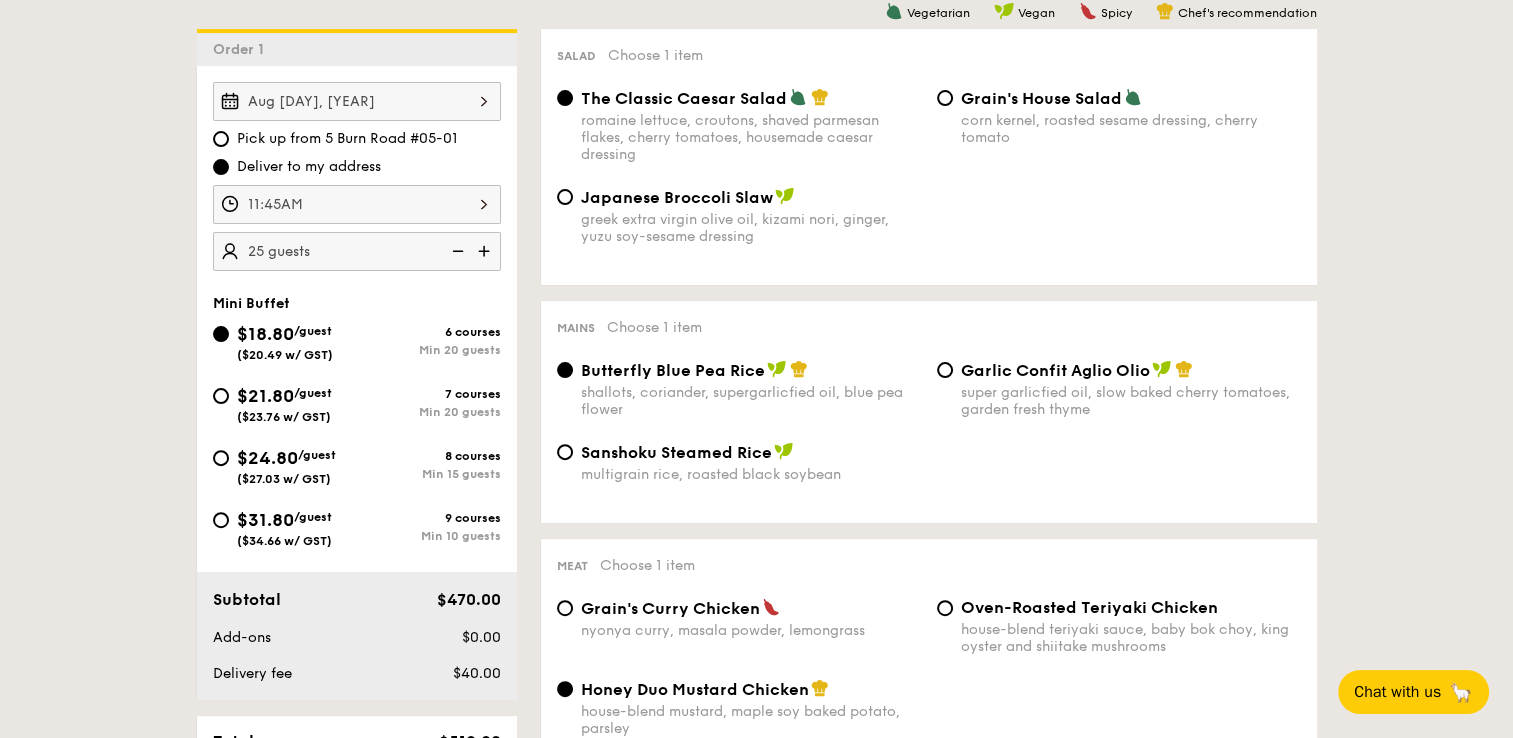 click on "Order 1
Aug [DAY], [YEAR]
Pick up from [NUMBER] [STREET] #[NUMBER]
Deliver to my address
11:45AM      25 guests
Mini Buffet
$18.80
/guest
($20.49 w/ GST)
6 courses
Min 20 guests
$21.80
/guest
($23.76 w/ GST)
7 courses
Min 20 guests
$24.80
/guest
($27.03 w/ GST)
8 courses
Min 15 guests
$31.80
/guest
($34.66 w/ GST)
9 courses
Min 10 guests
Subtotal
$470.00
Add-ons
$0.00
Delivery fee
$40.00
Total
$510.00
Total (w/ GST)
$555.90
11:45AM ,  . 0" at bounding box center (756, 1897) 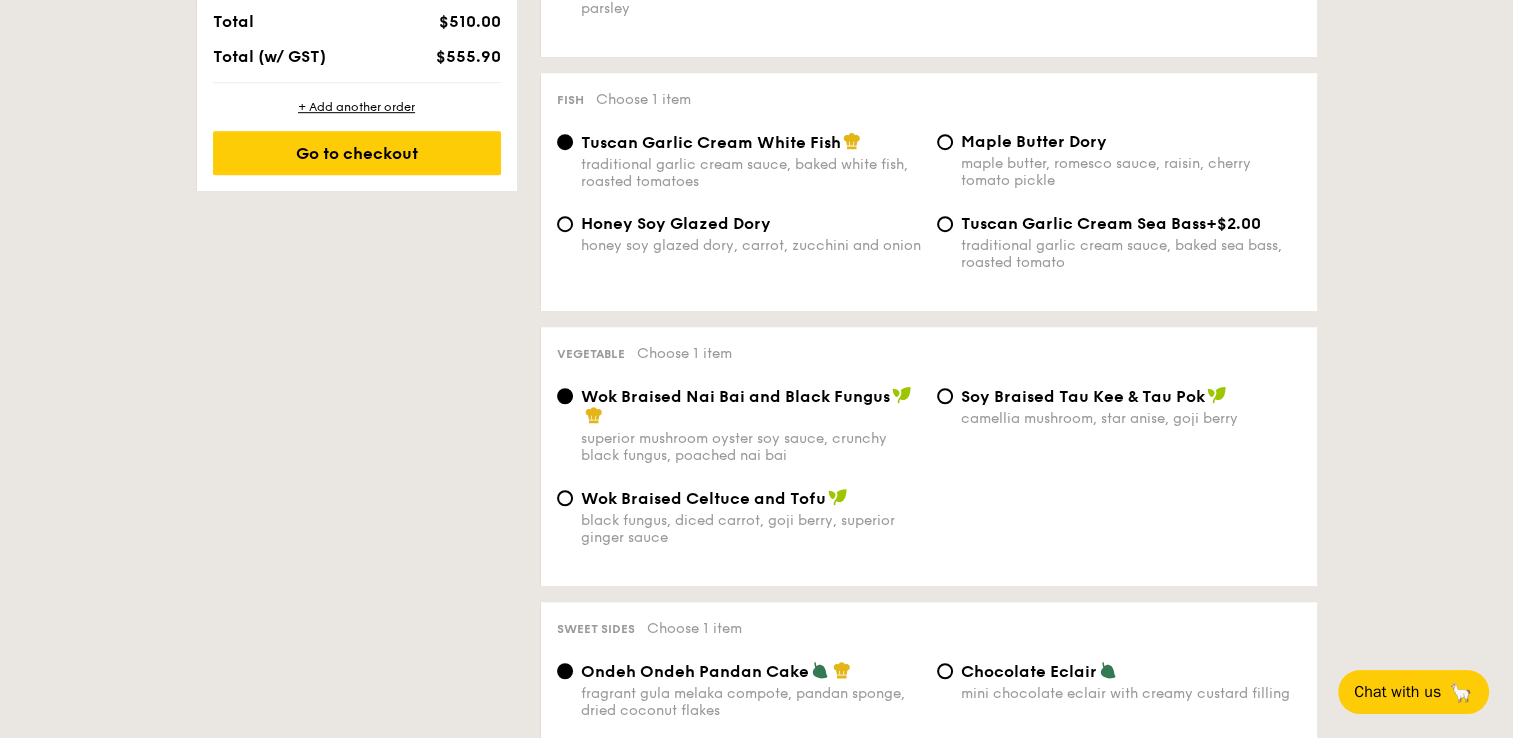 scroll, scrollTop: 1335, scrollLeft: 0, axis: vertical 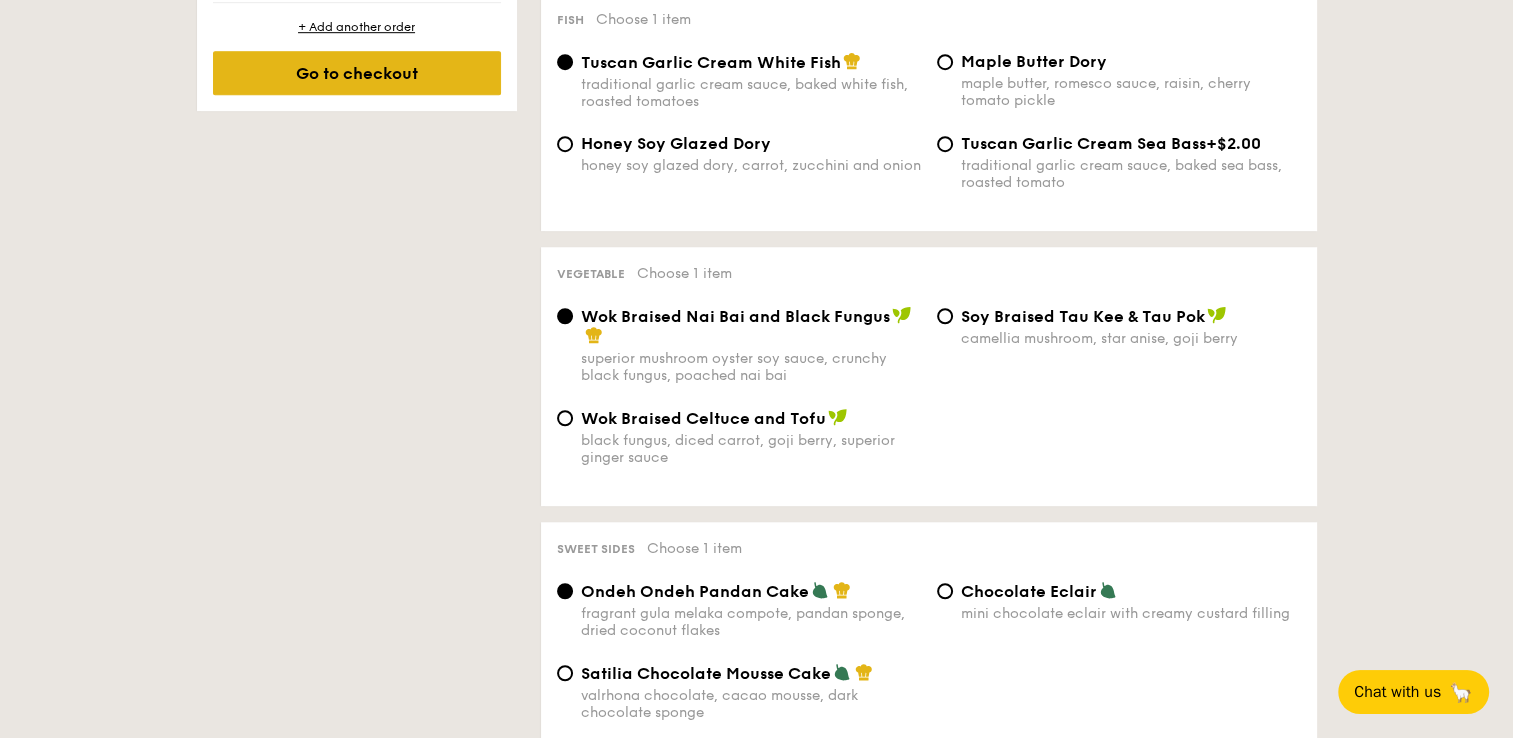 click on "Go to checkout" at bounding box center [357, 73] 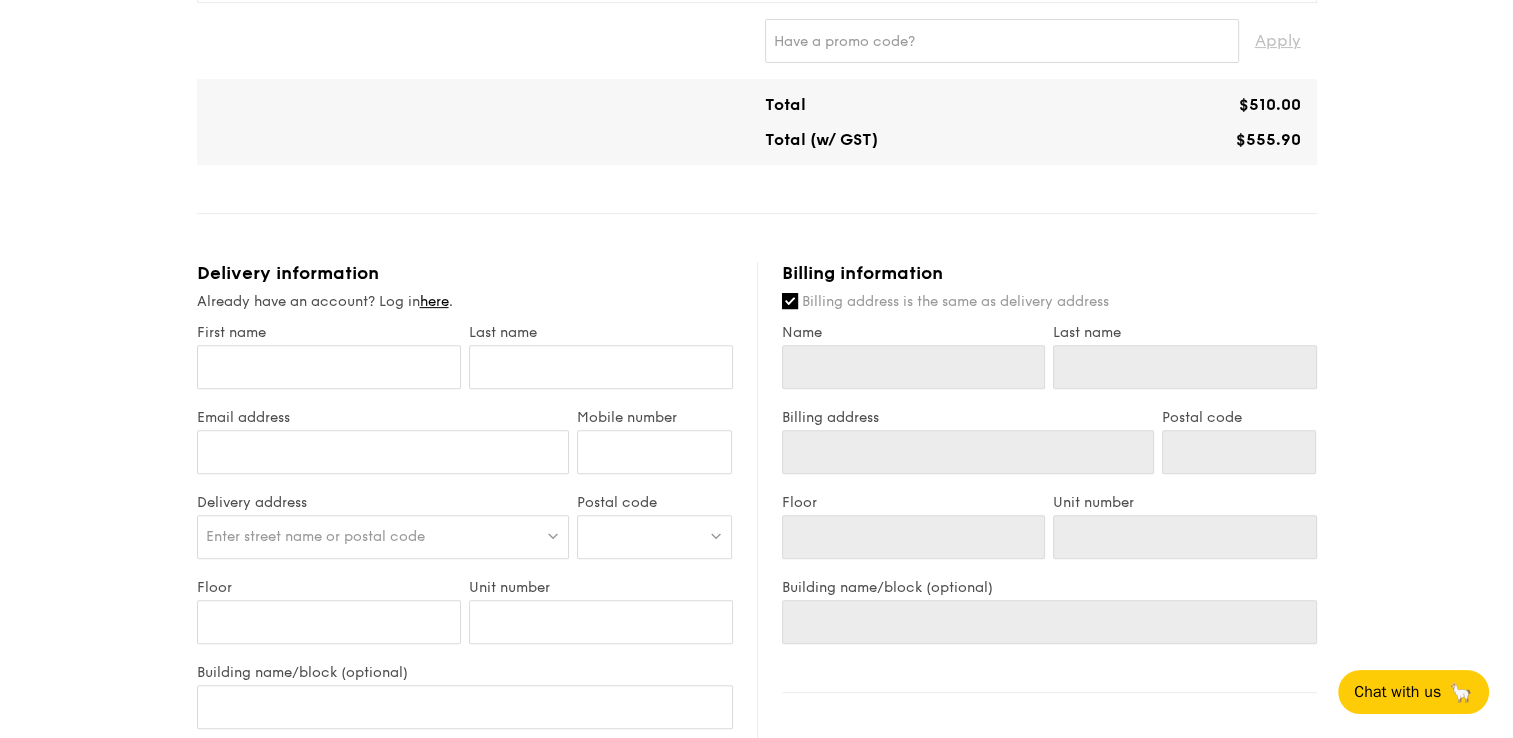scroll, scrollTop: 800, scrollLeft: 0, axis: vertical 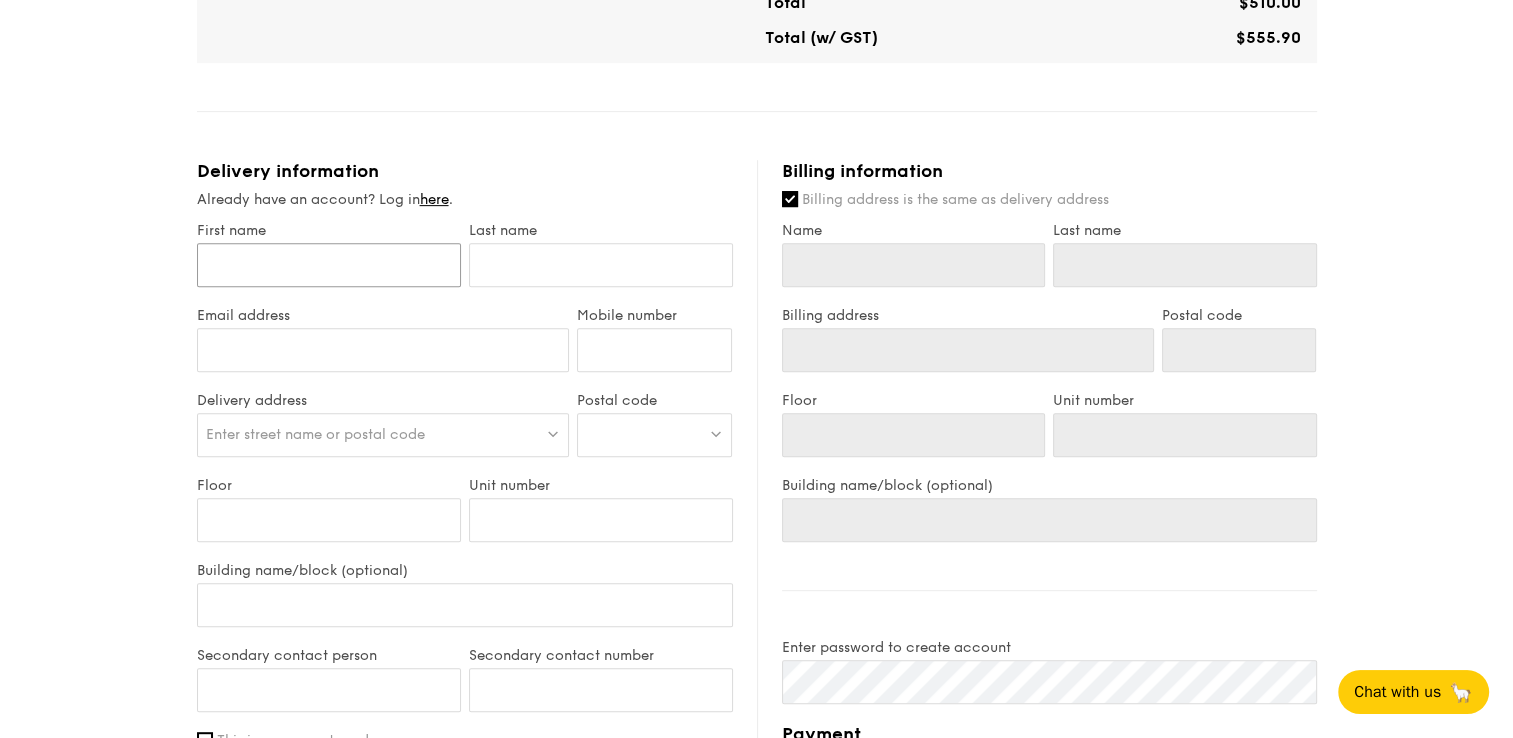 click on "First name" at bounding box center [329, 265] 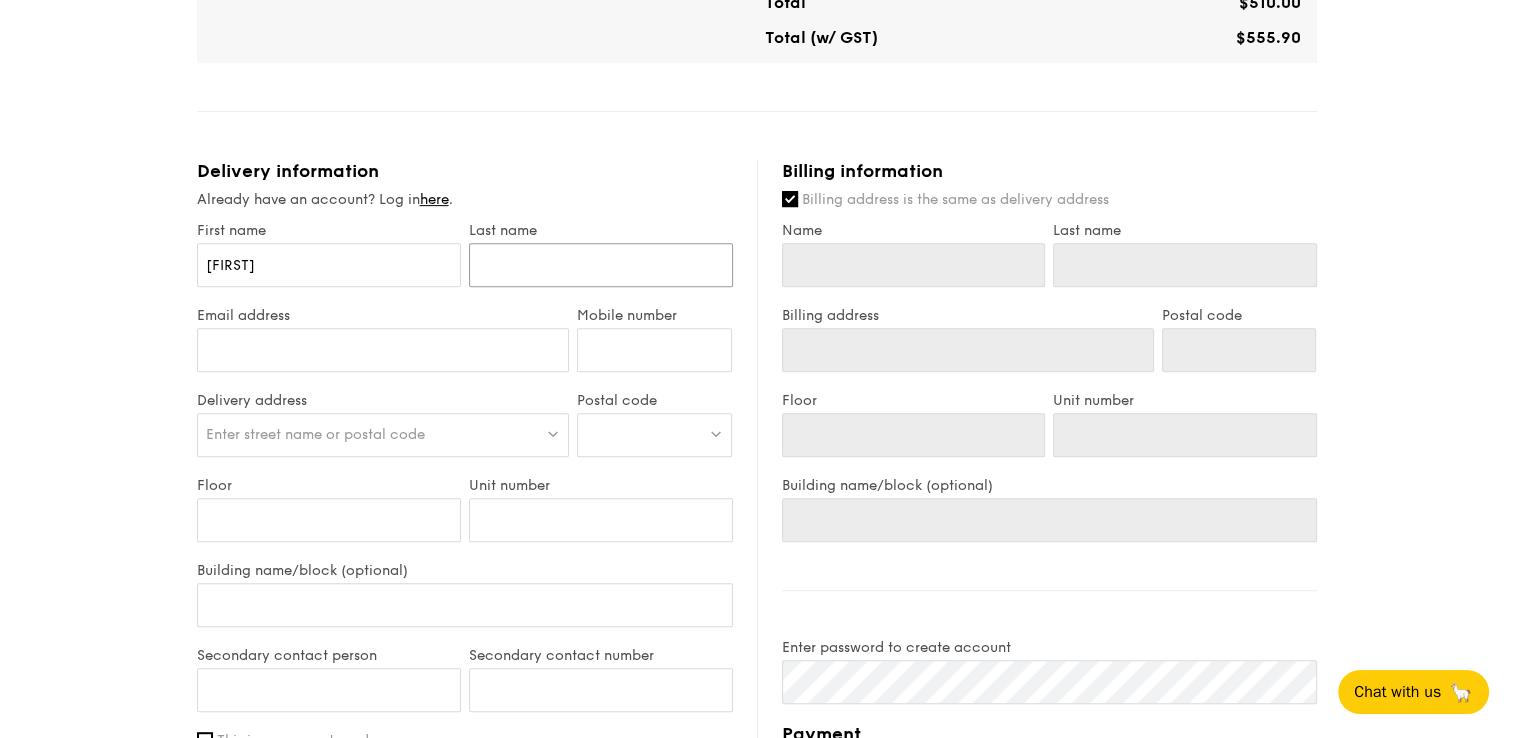 type on "[LAST]" 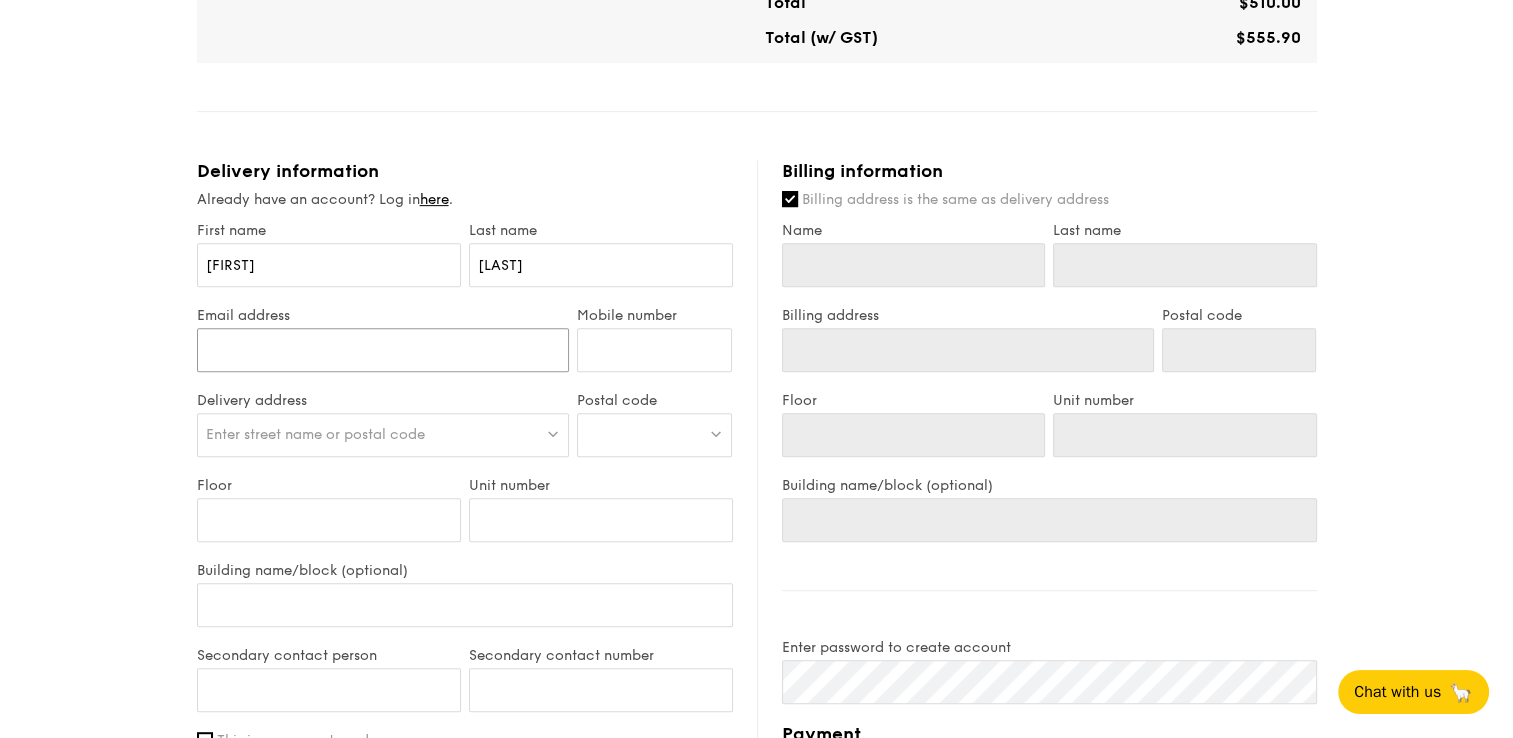 type on "[FIRST].[LAST]@[DOMAIN].com.sg" 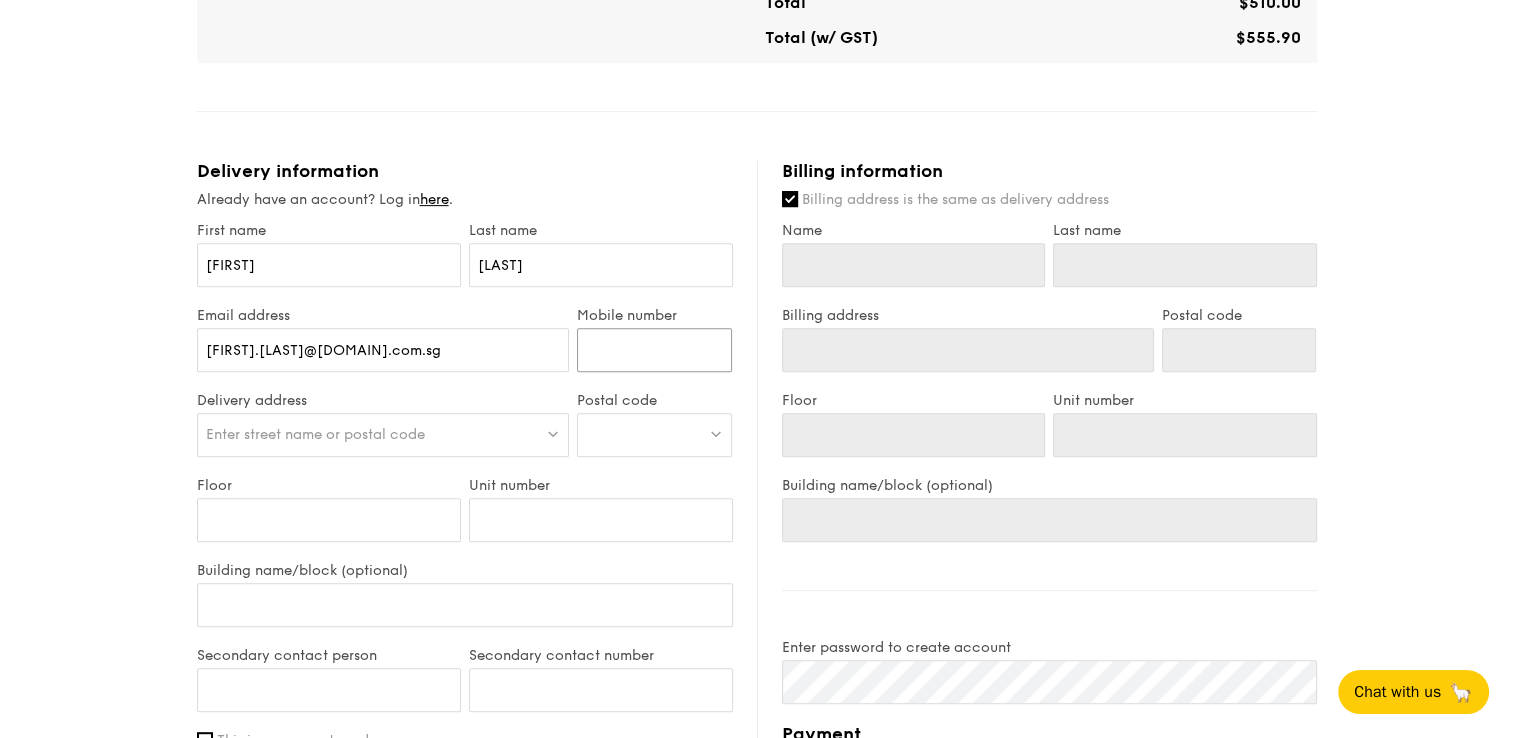 type on "[PHONE]" 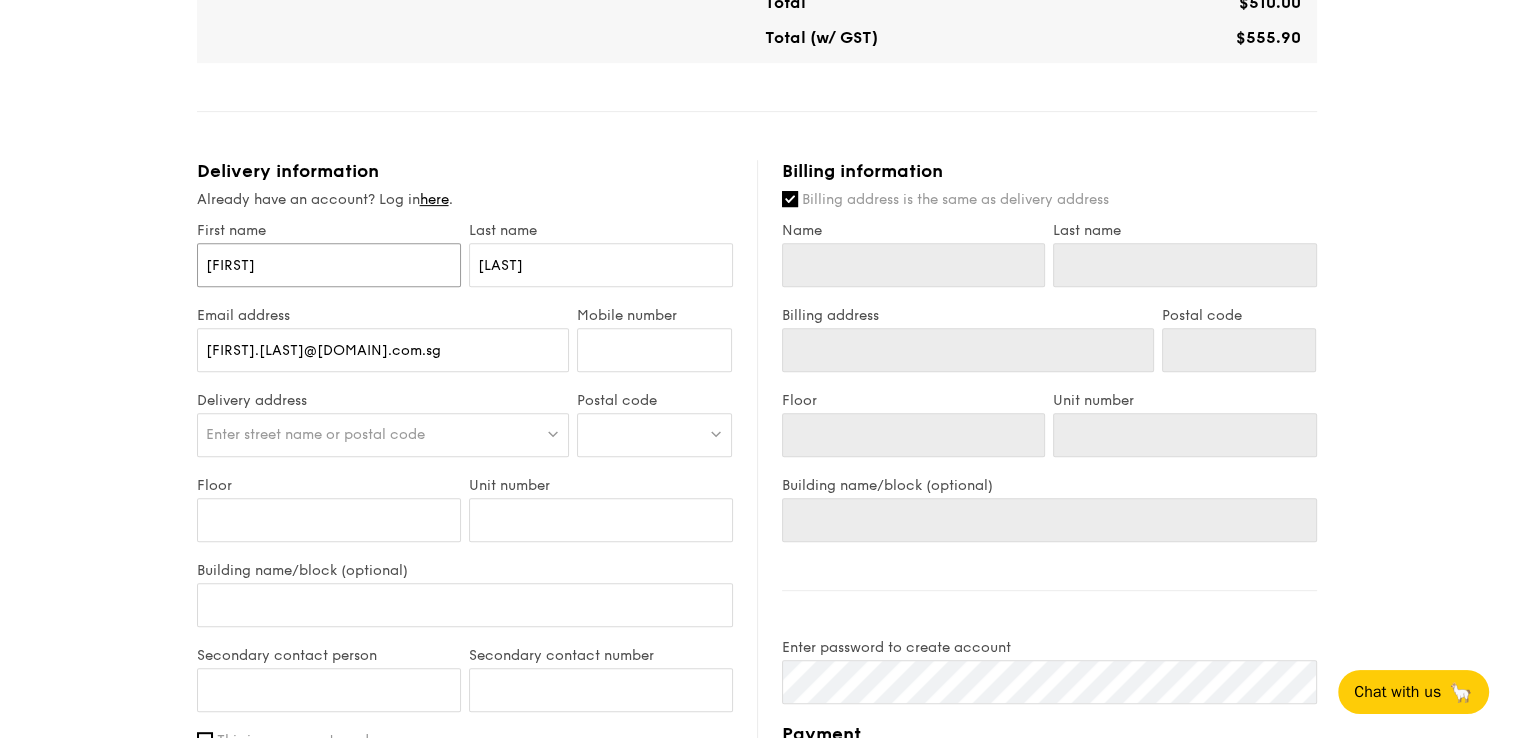 type on "[FIRST]" 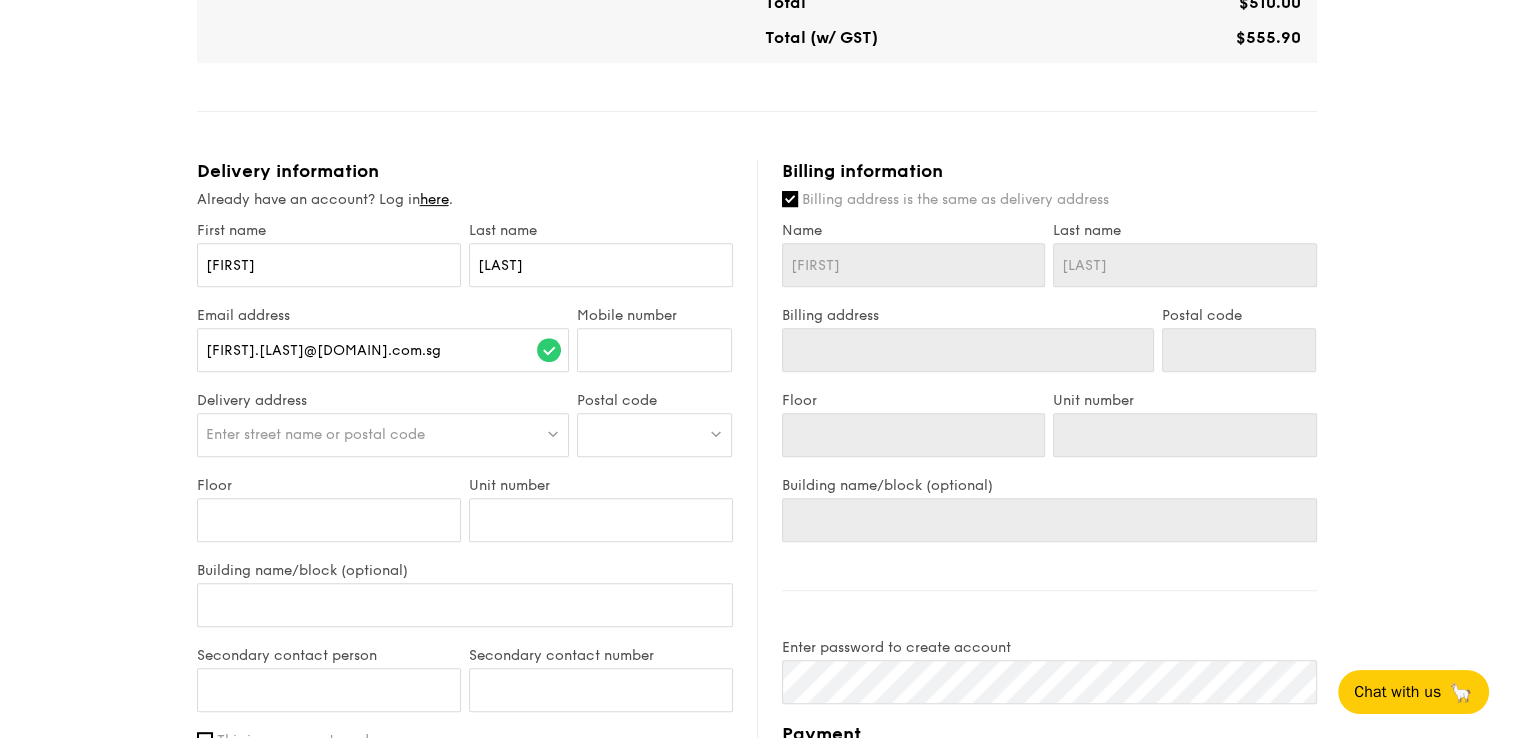 click on "Enter street name or postal code" at bounding box center [383, 435] 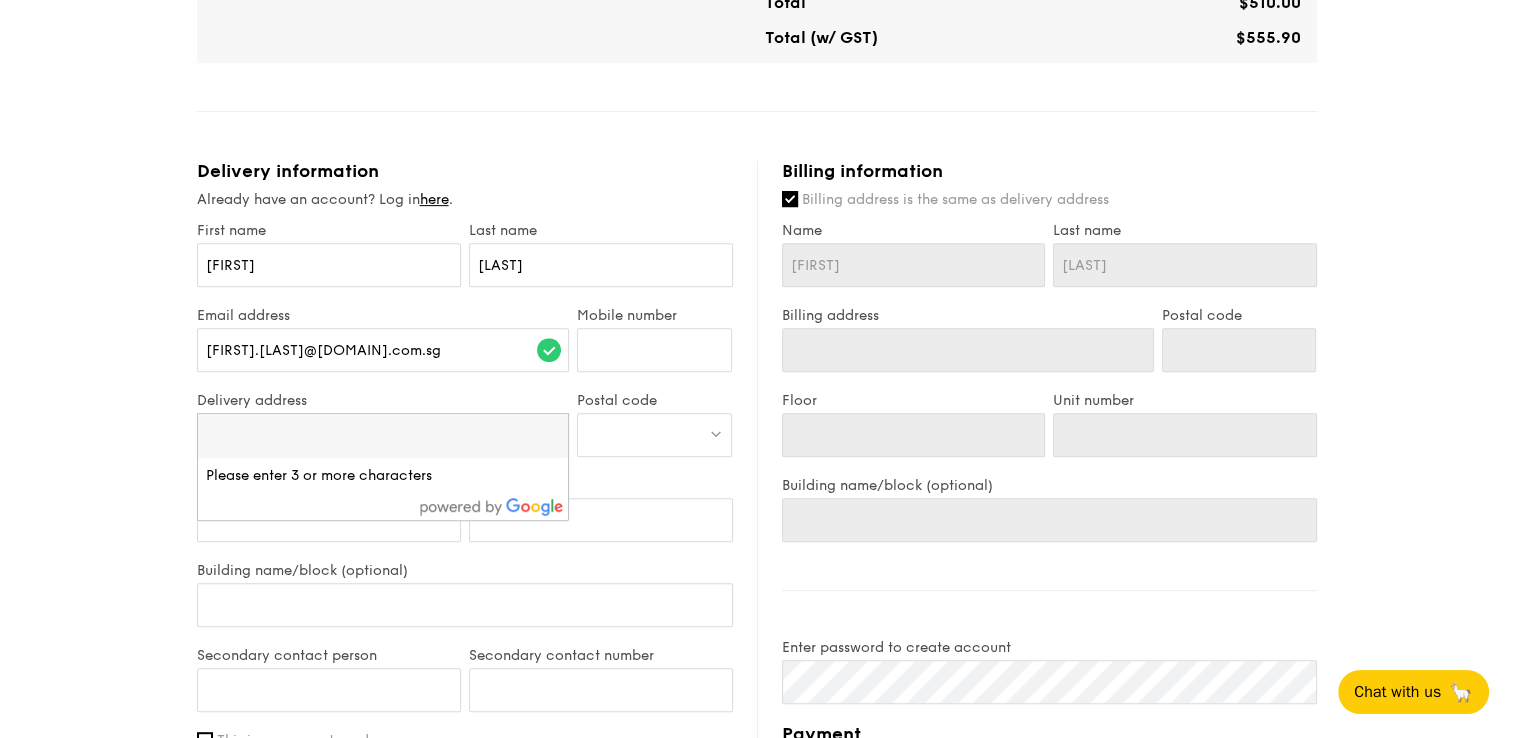 click at bounding box center [383, 436] 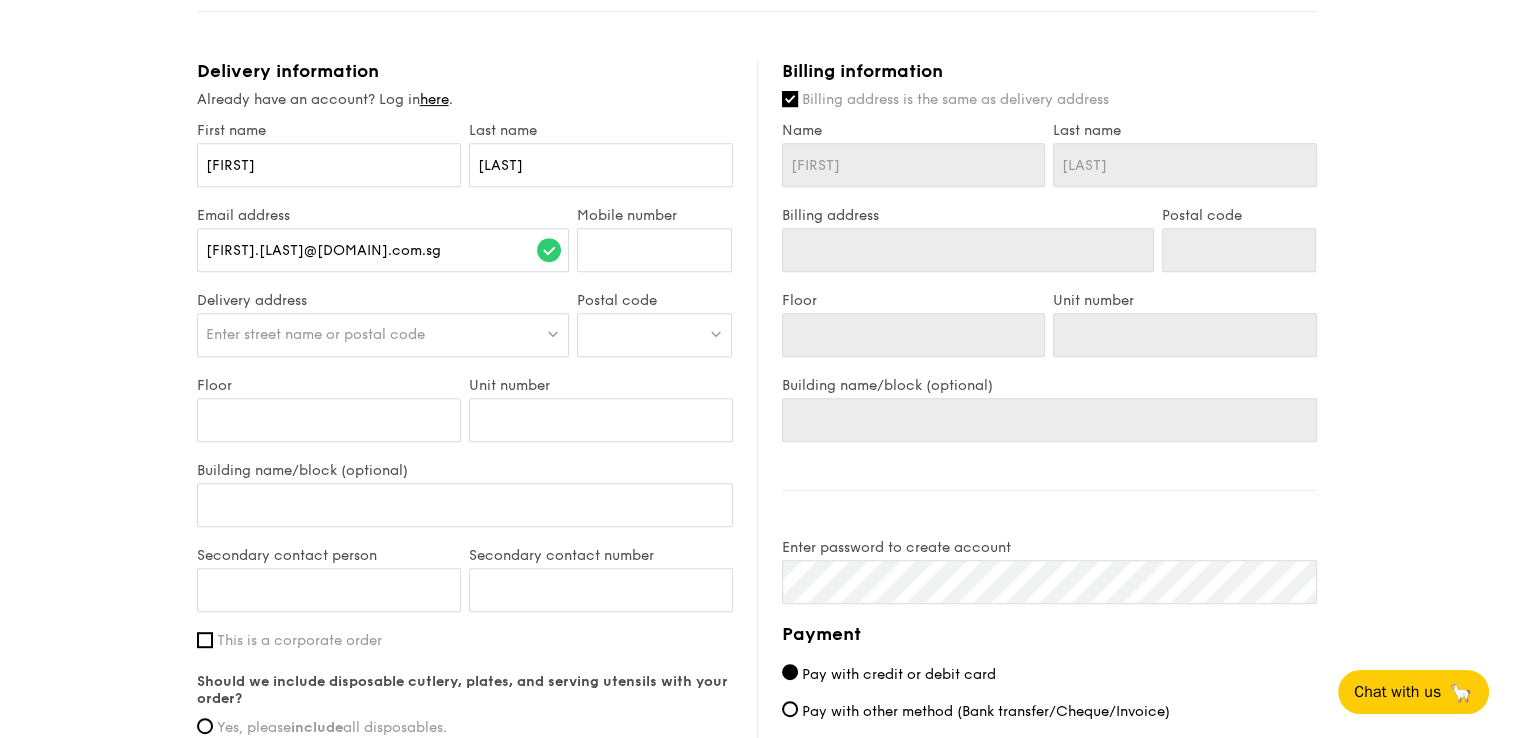 scroll, scrollTop: 1000, scrollLeft: 0, axis: vertical 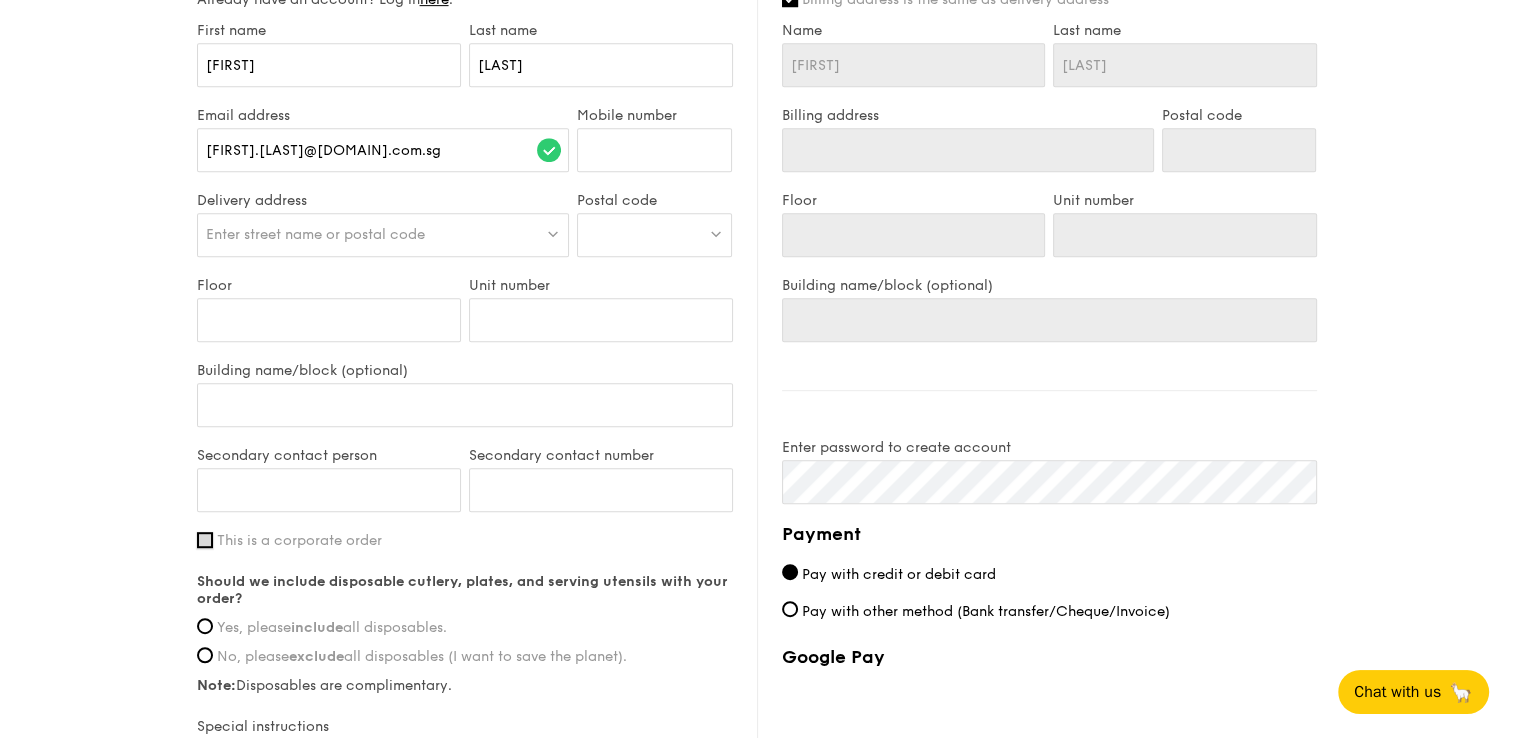 click on "This is a corporate order" at bounding box center [205, 540] 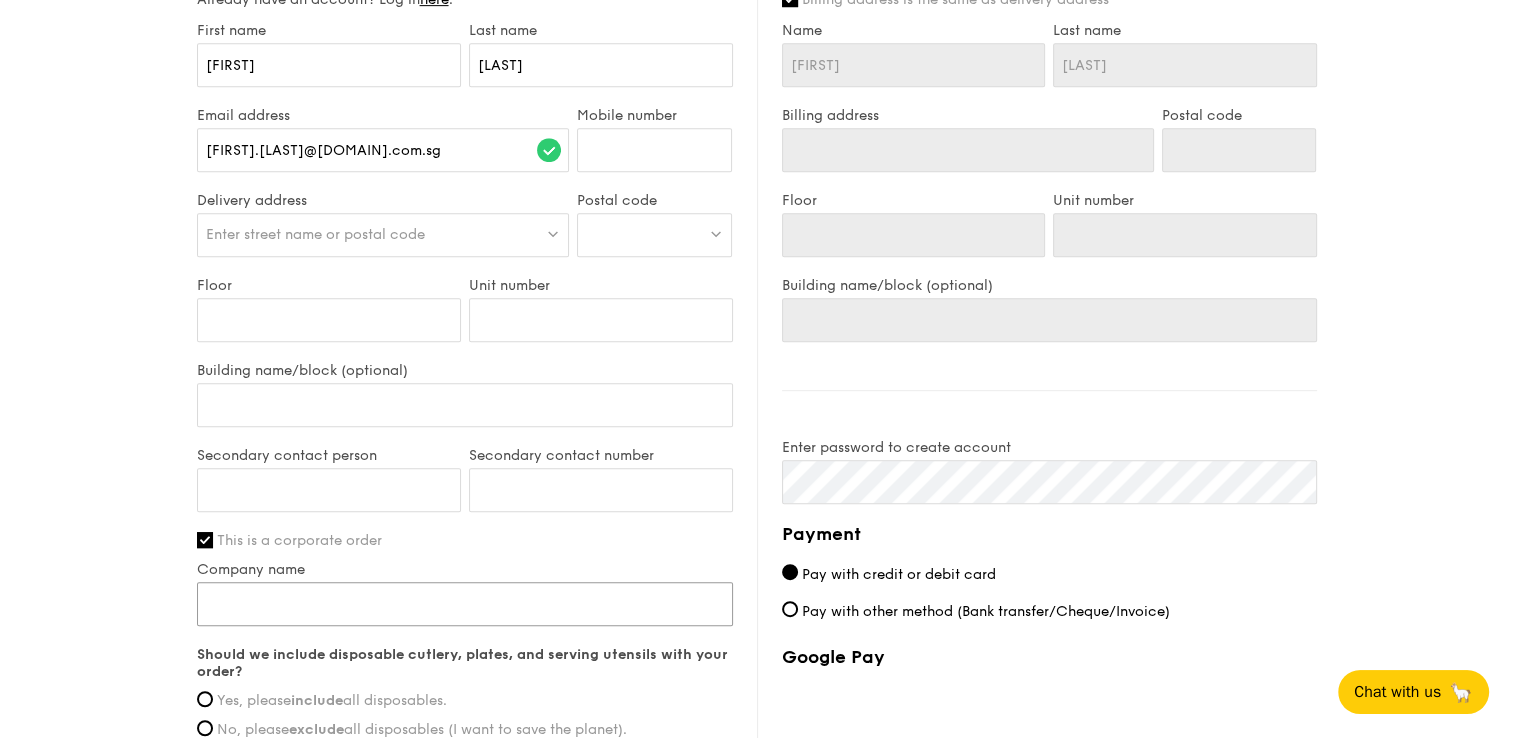 click on "Company name" at bounding box center (465, 604) 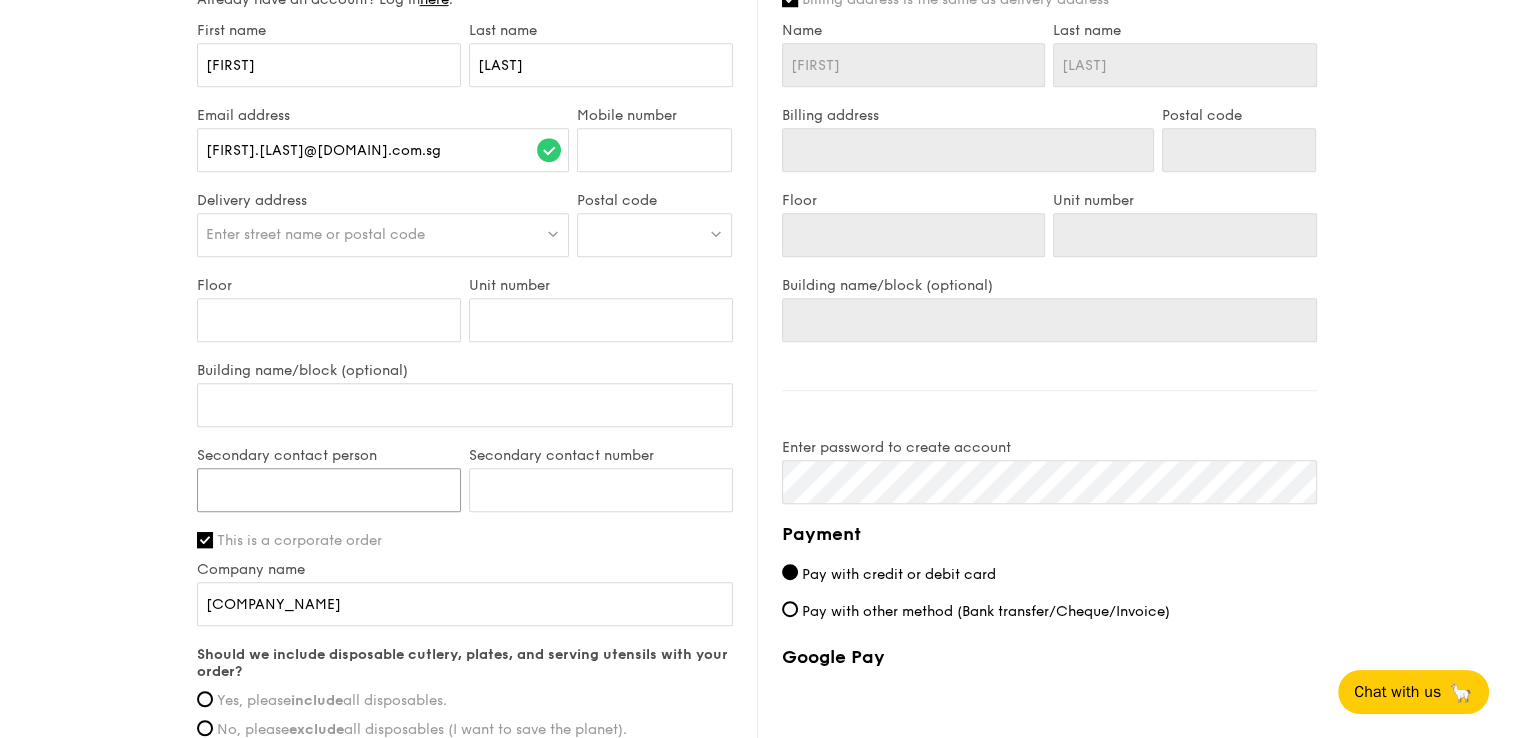 type on "[FIRST] [LAST]" 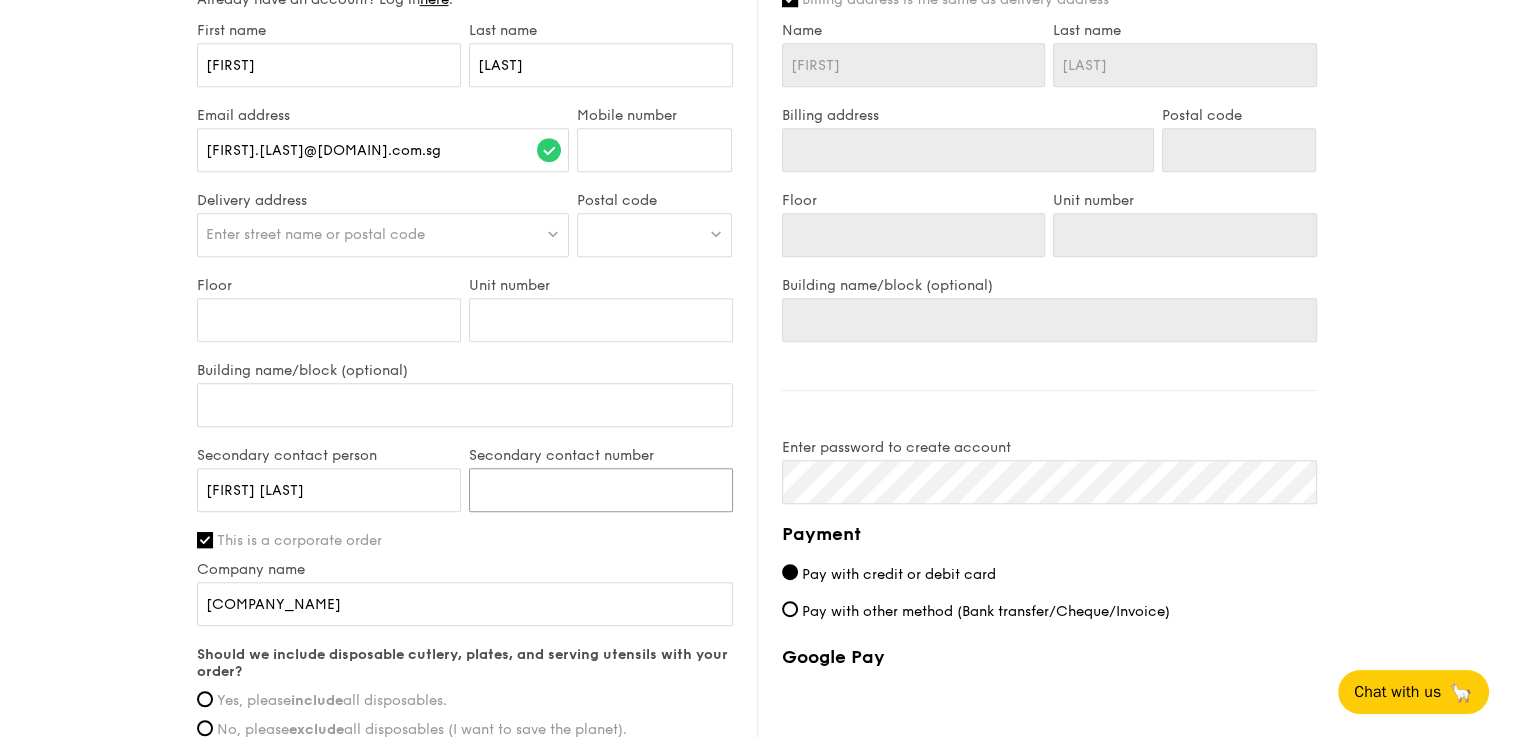 type on "[PHONE]" 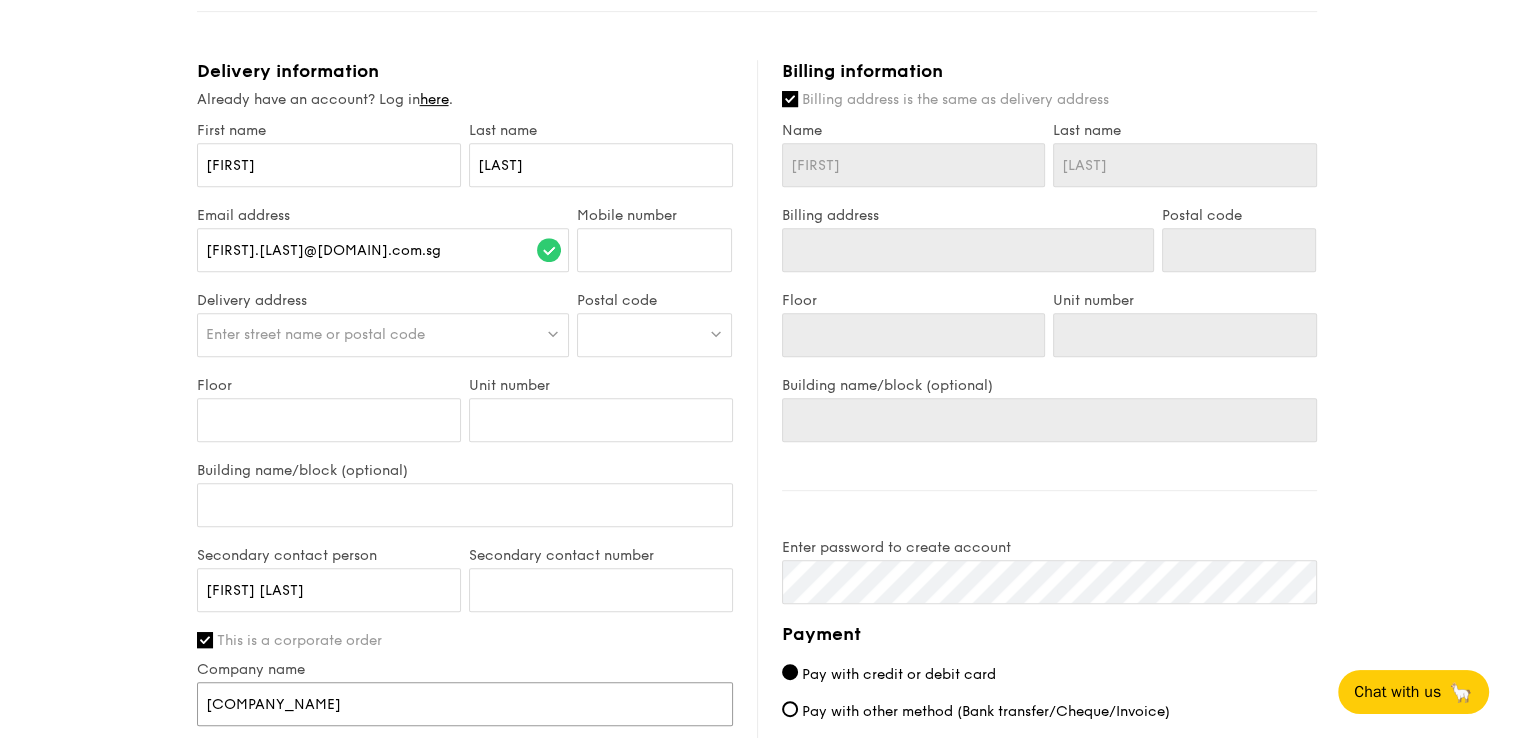 scroll, scrollTop: 1000, scrollLeft: 0, axis: vertical 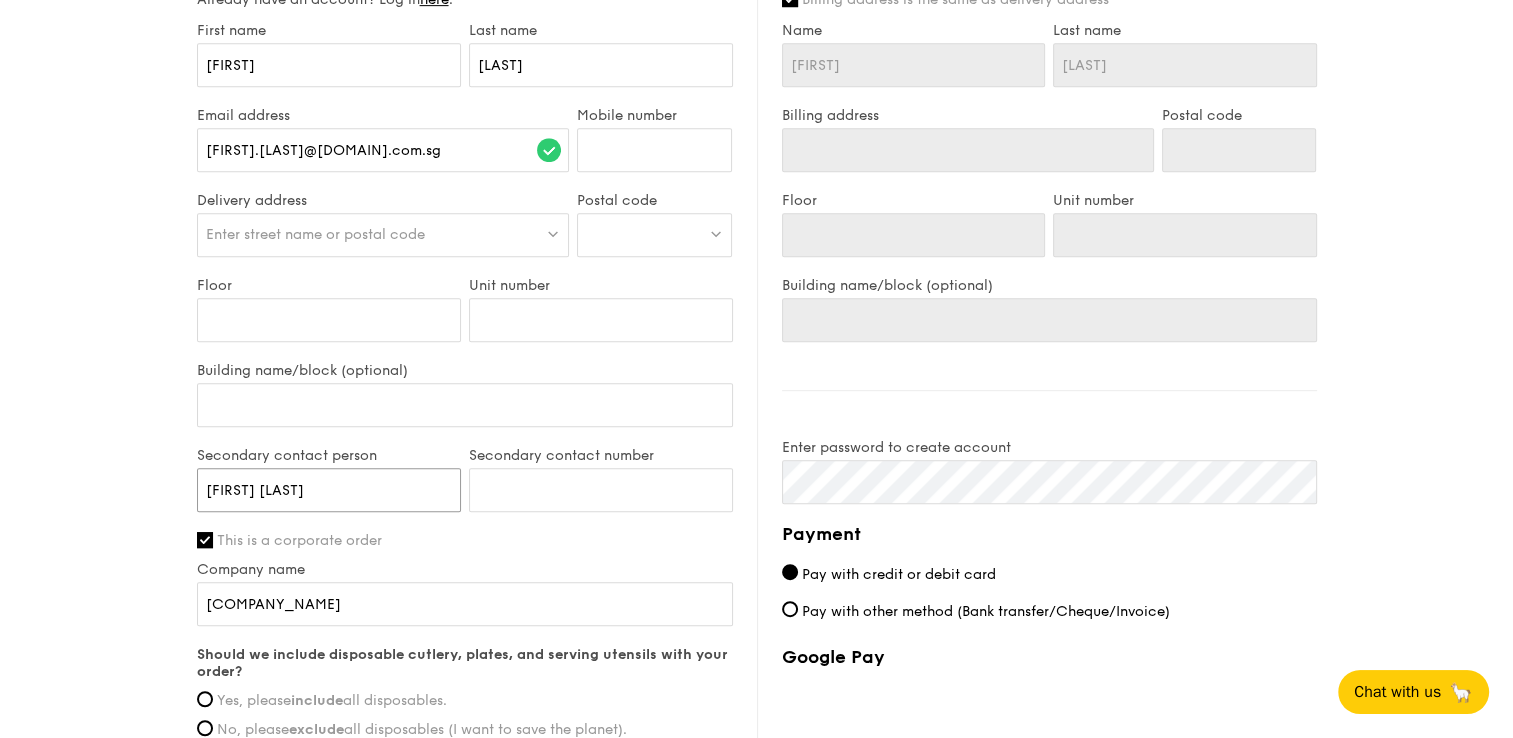 click on "[FIRST] [LAST]" at bounding box center (329, 490) 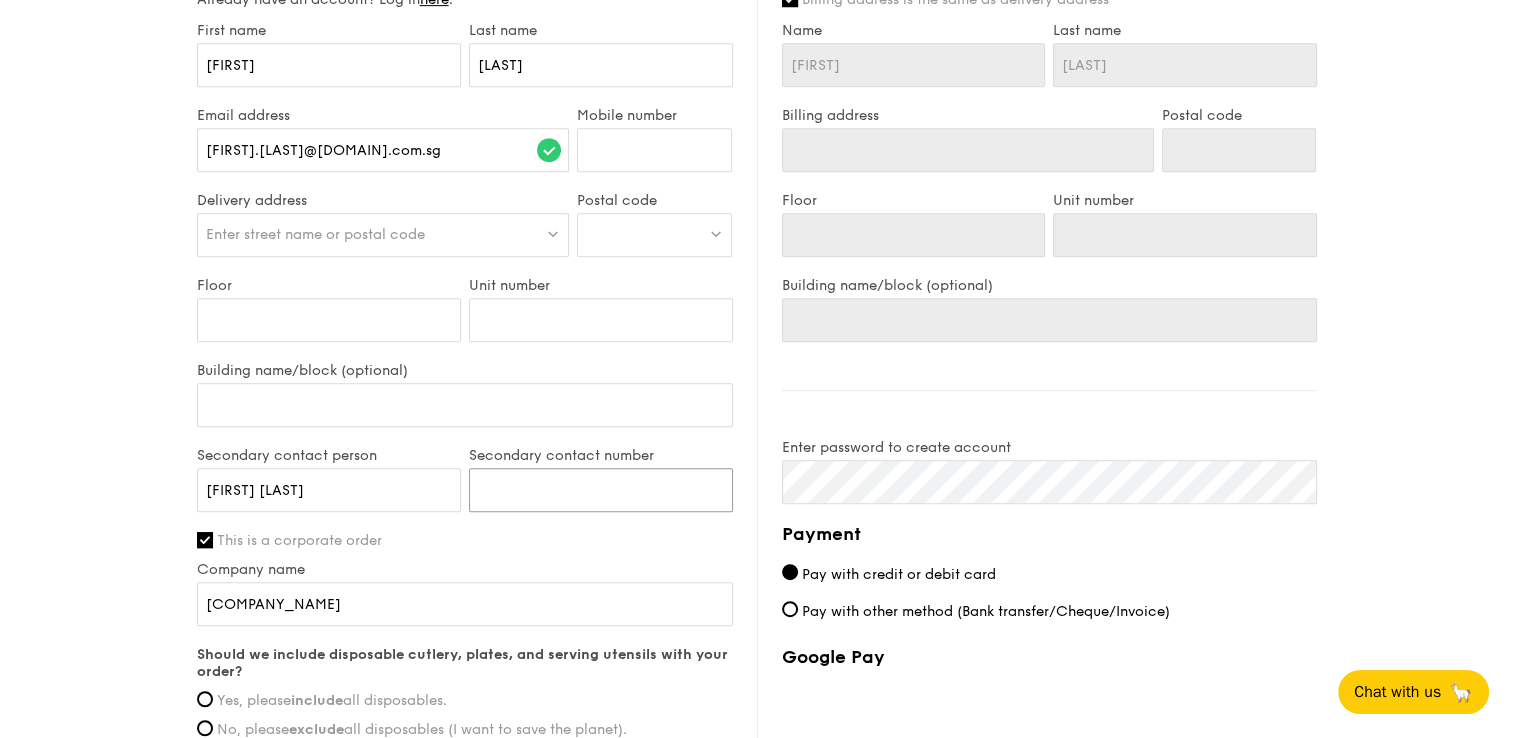 drag, startPoint x: 467, startPoint y: 470, endPoint x: 356, endPoint y: 454, distance: 112.147224 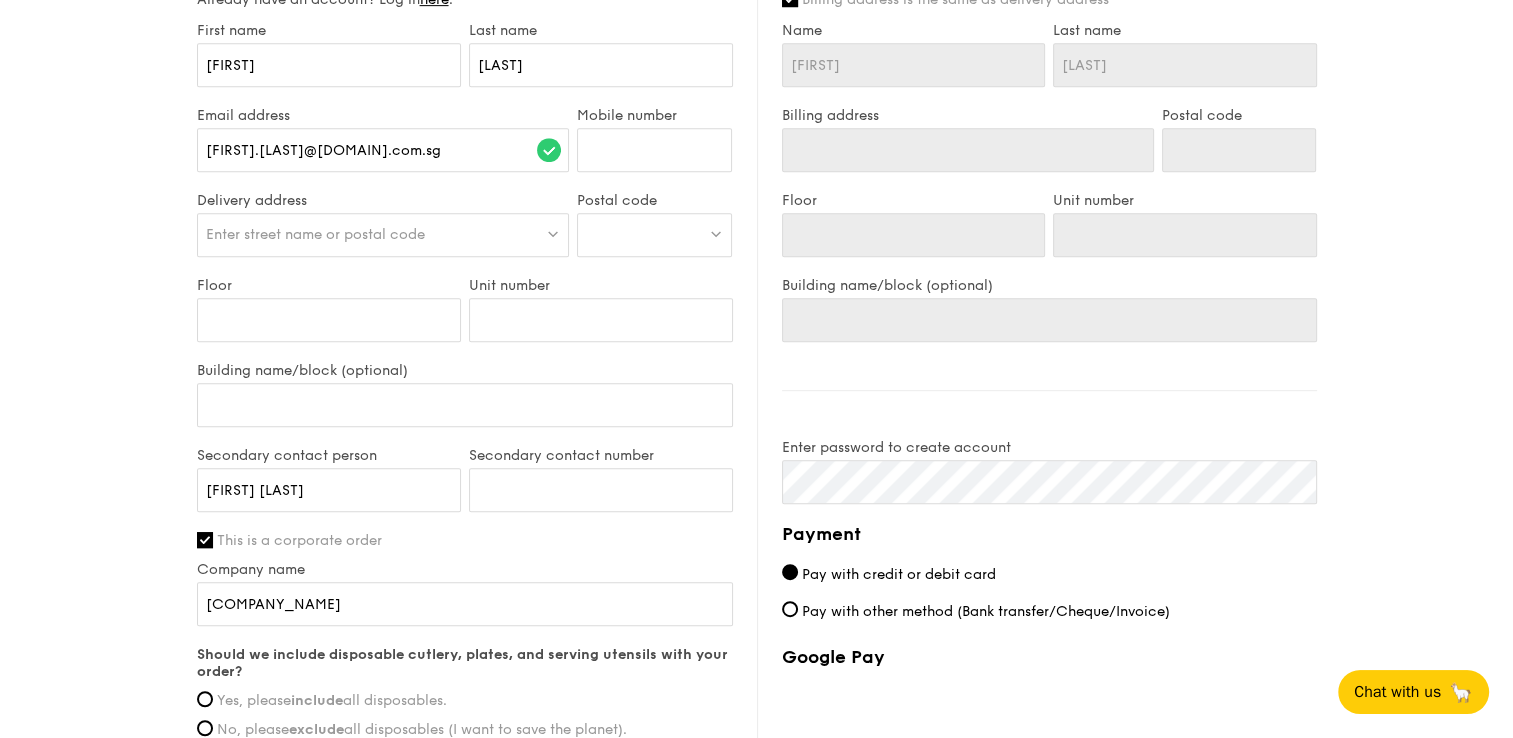 click on "Enter street name or postal code" at bounding box center [315, 234] 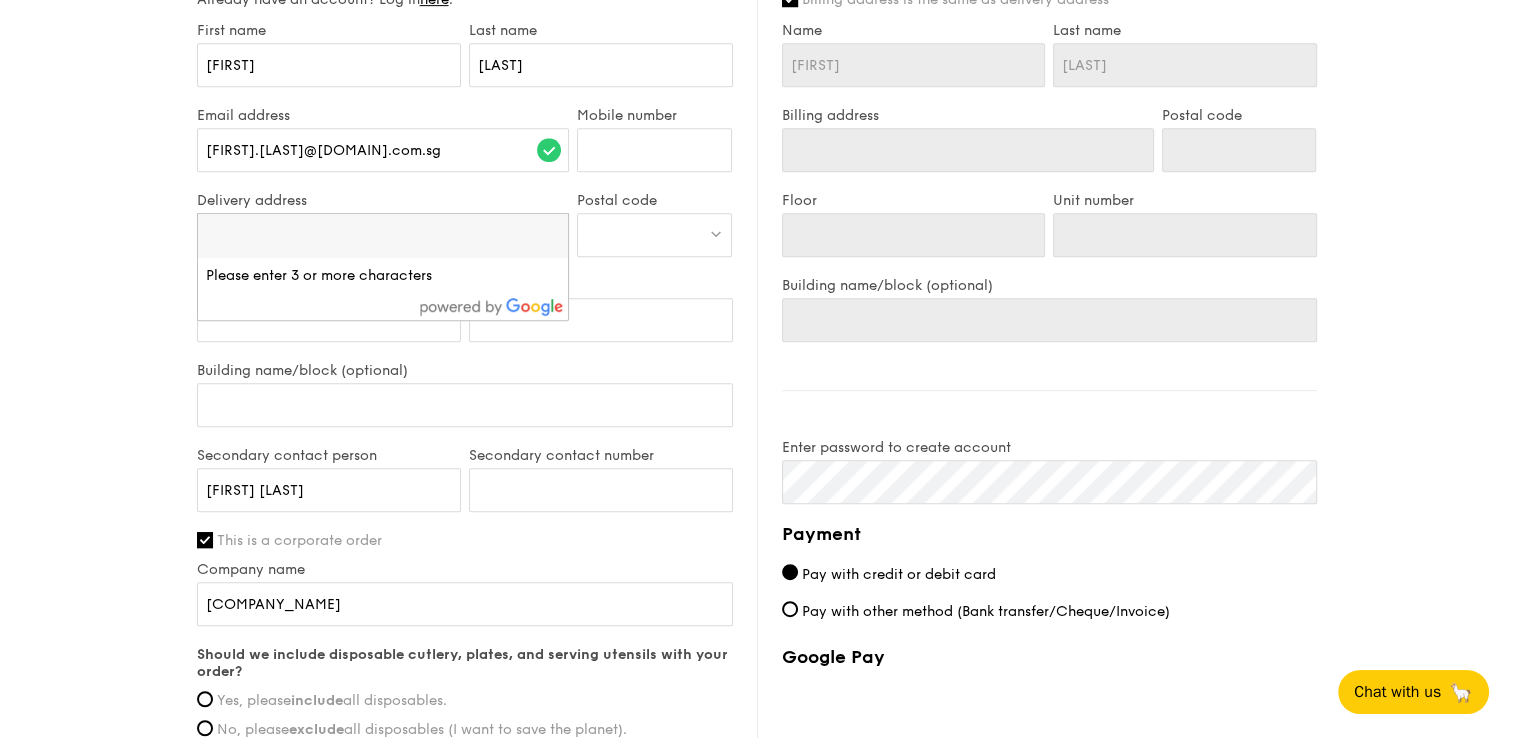 click at bounding box center [383, 236] 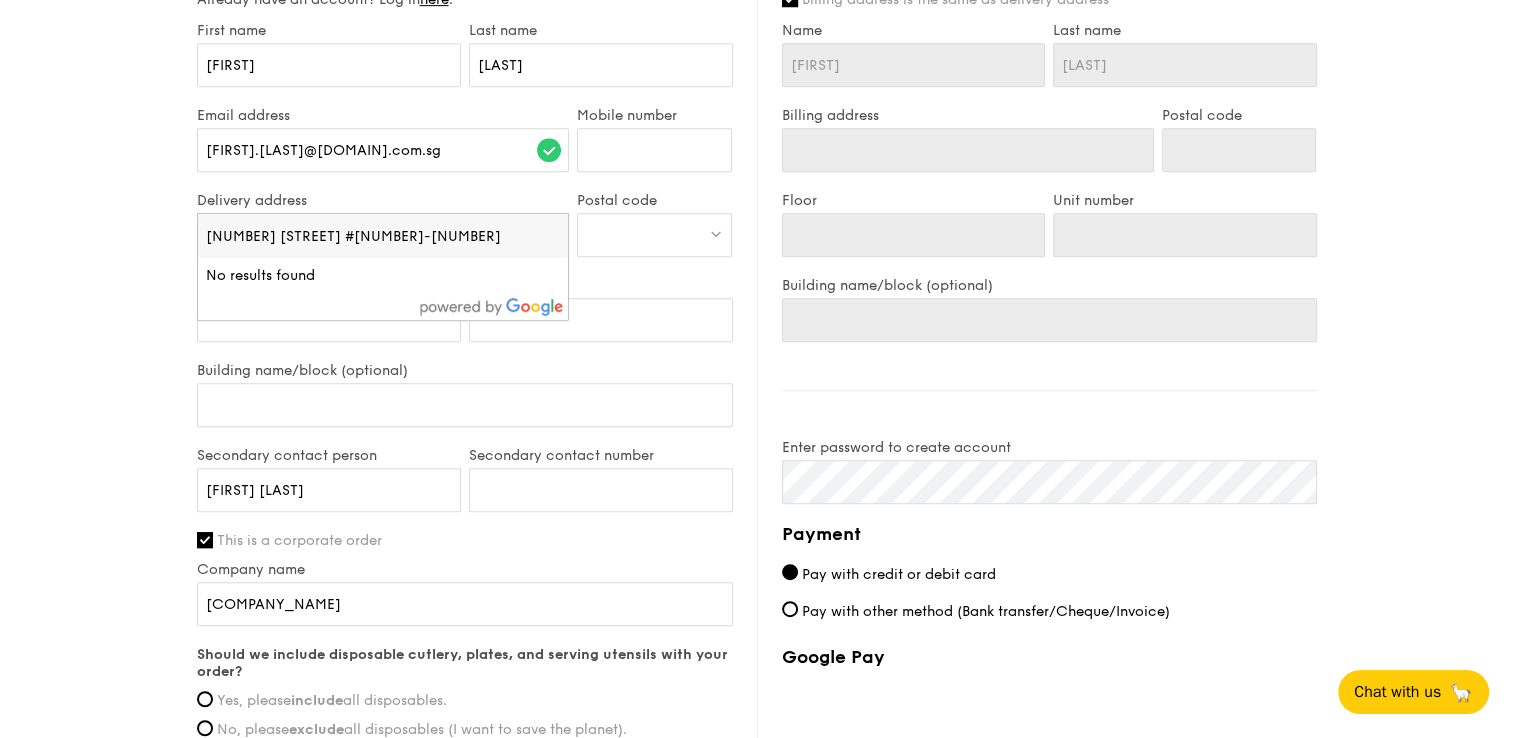 type on "[NUMBER] [STREET] #[NUMBER]-[NUMBER]" 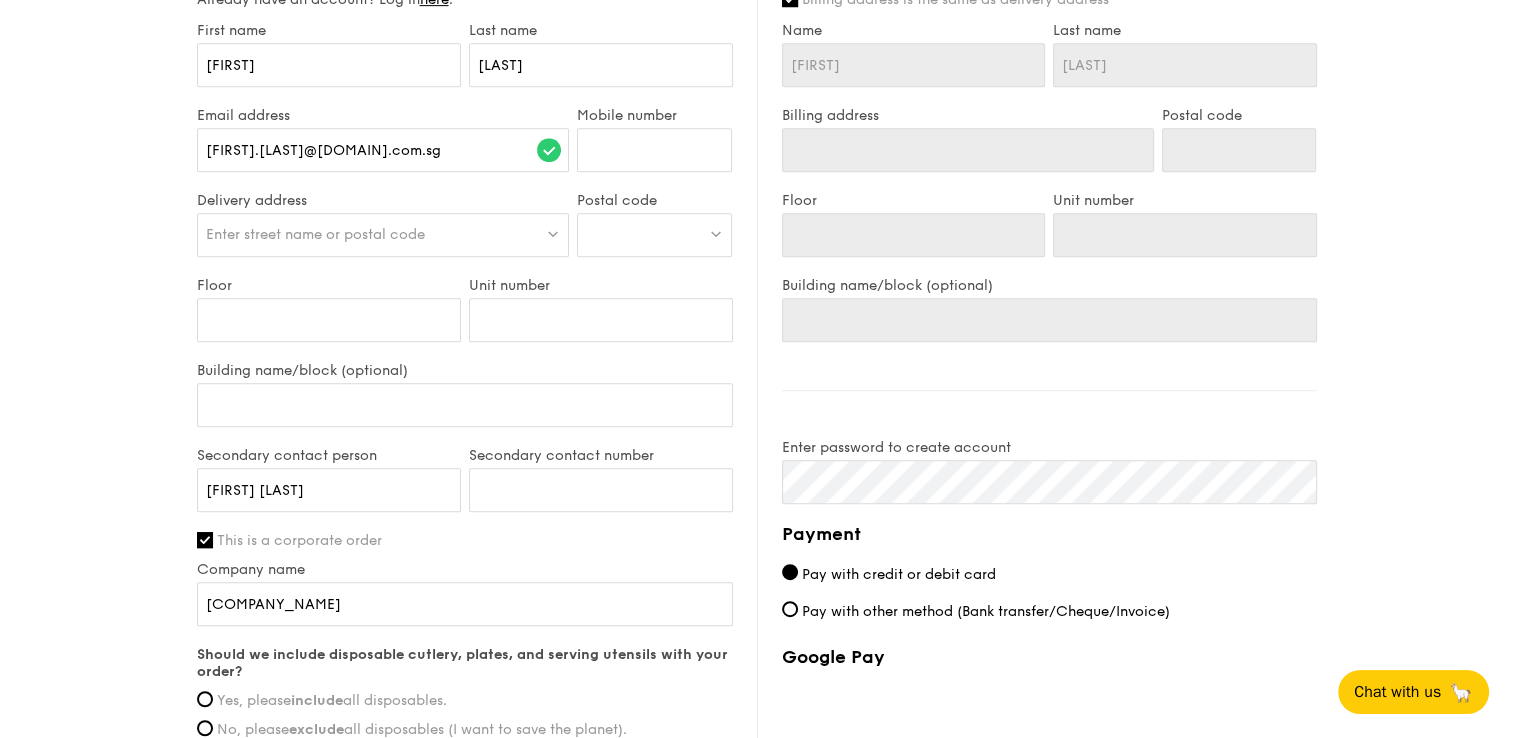 click on "Enter street name or postal code" at bounding box center (315, 234) 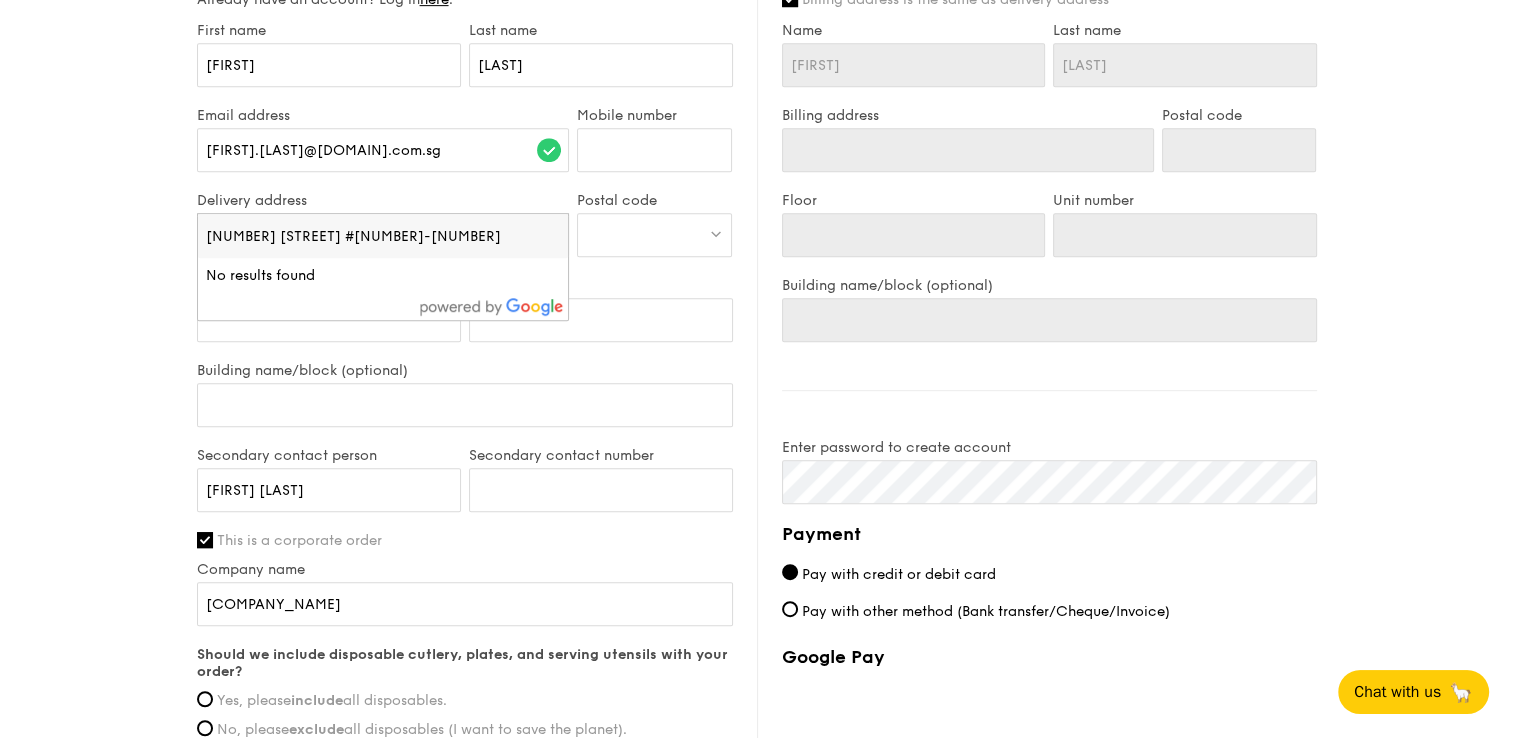 click at bounding box center [654, 235] 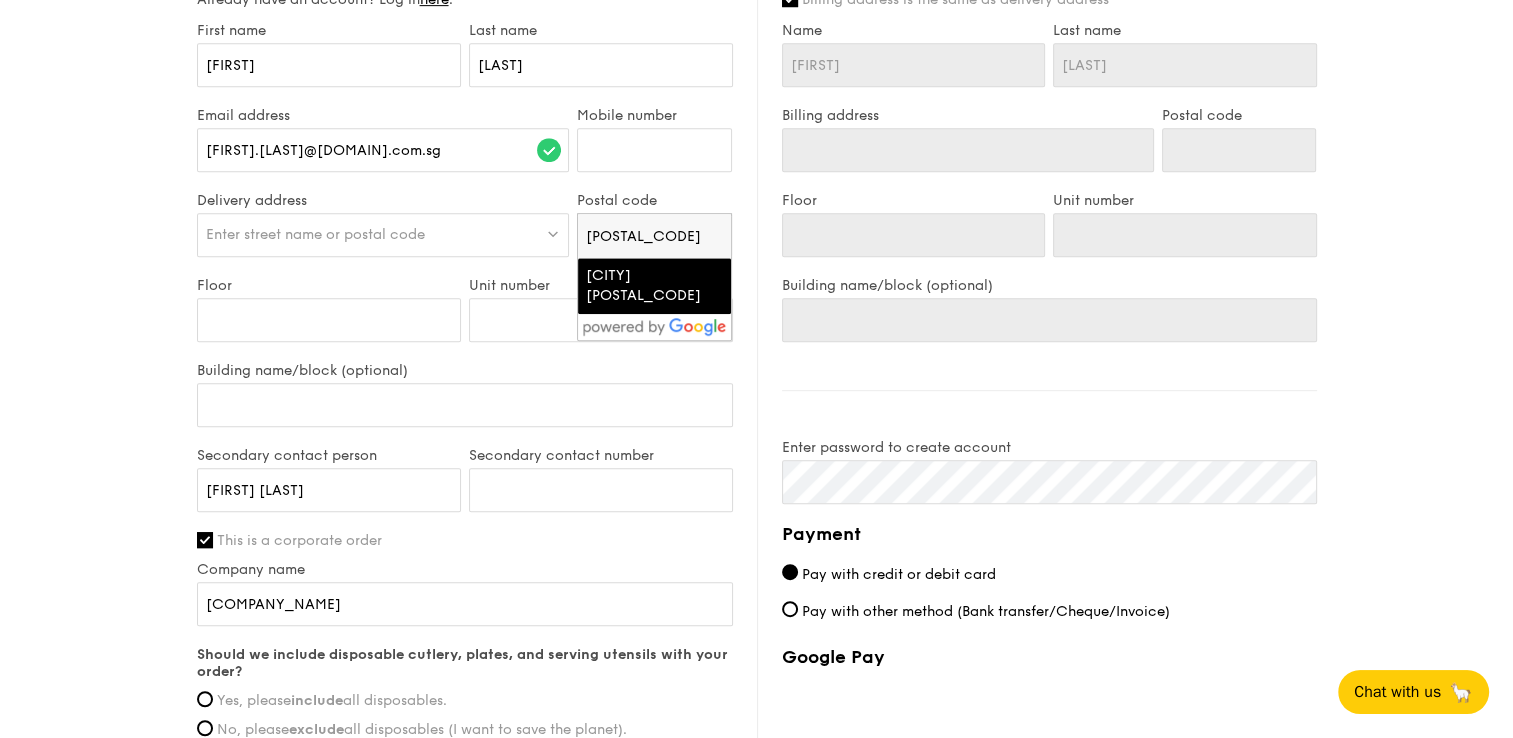 type on "[POSTAL_CODE]" 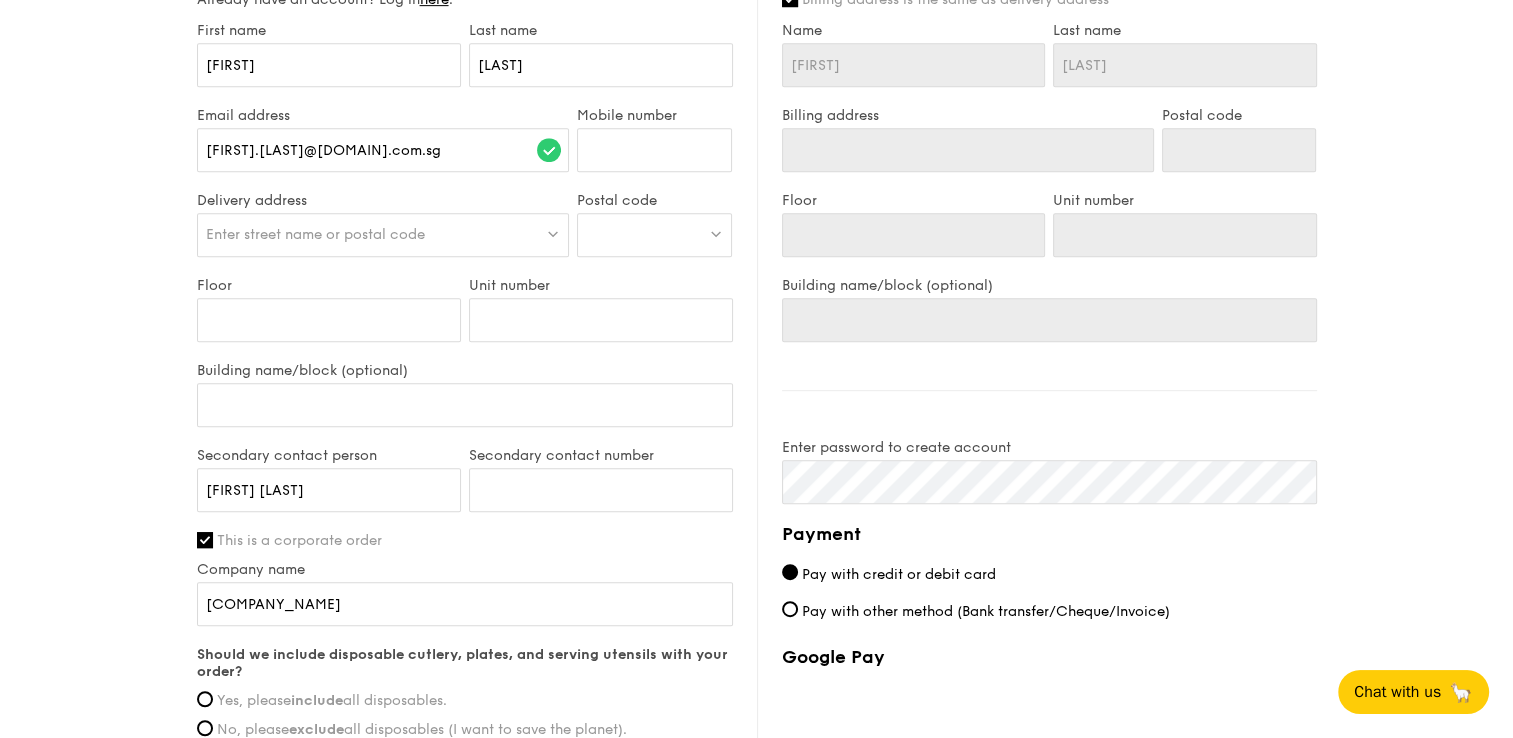 type on "[CITY] [POSTAL_CODE]" 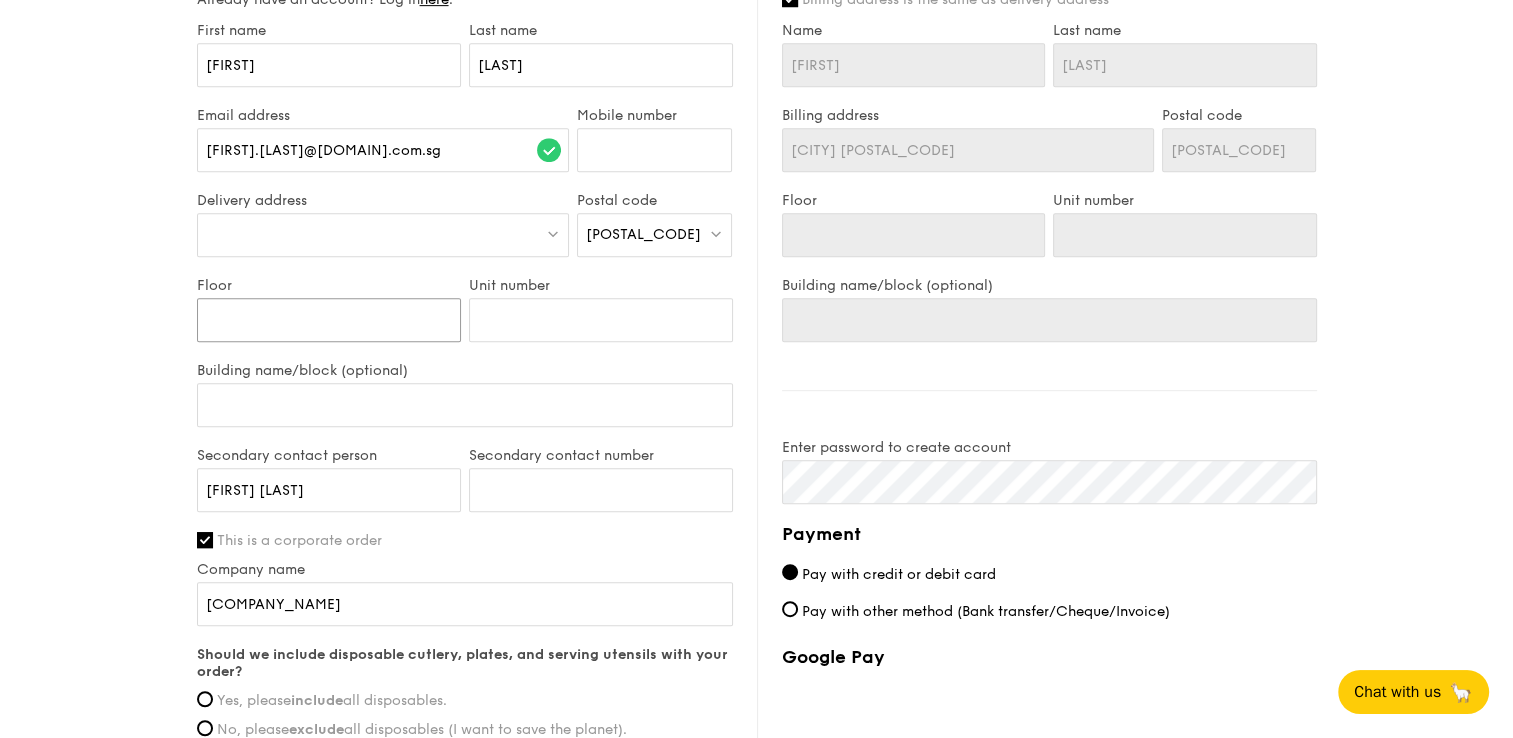 click on "Floor" at bounding box center [329, 320] 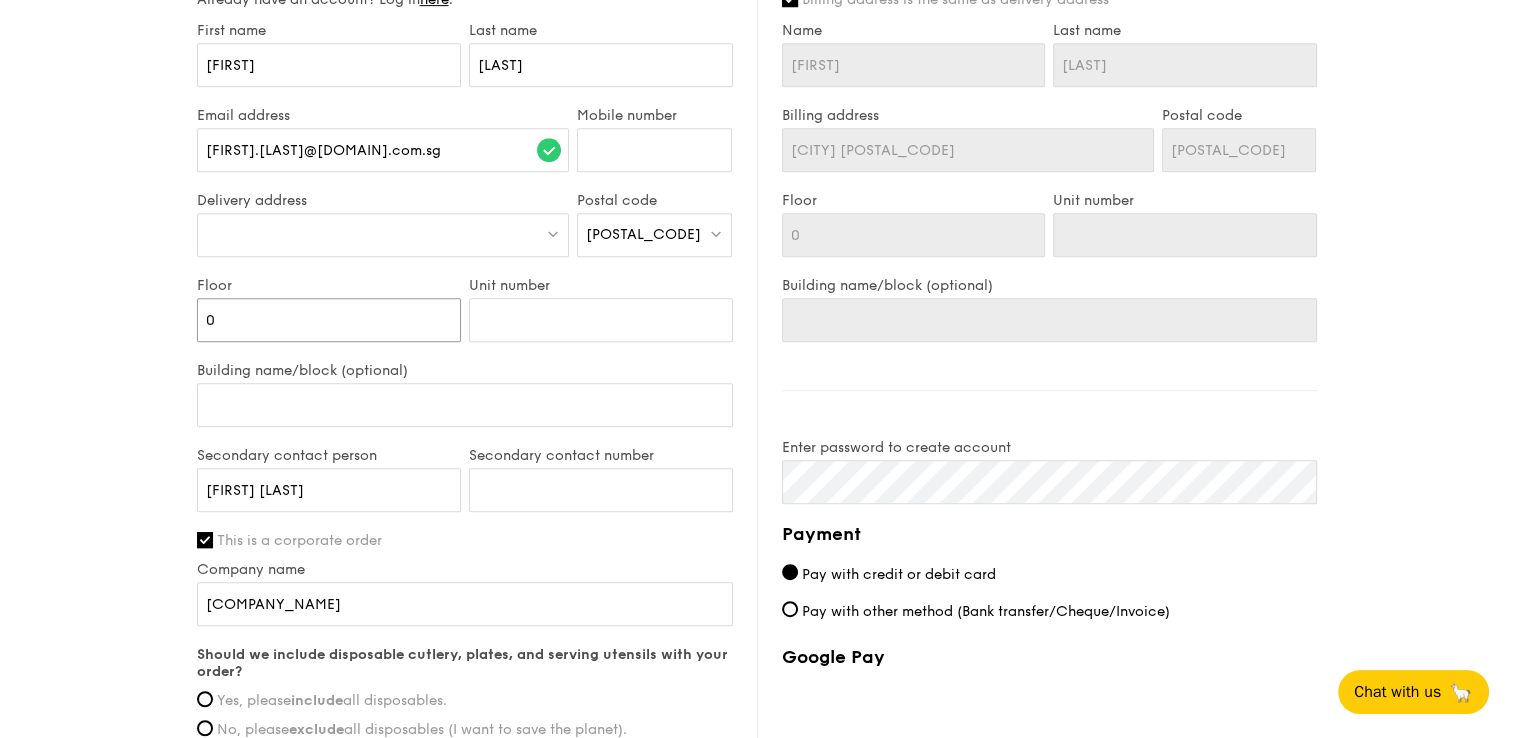 type on "08" 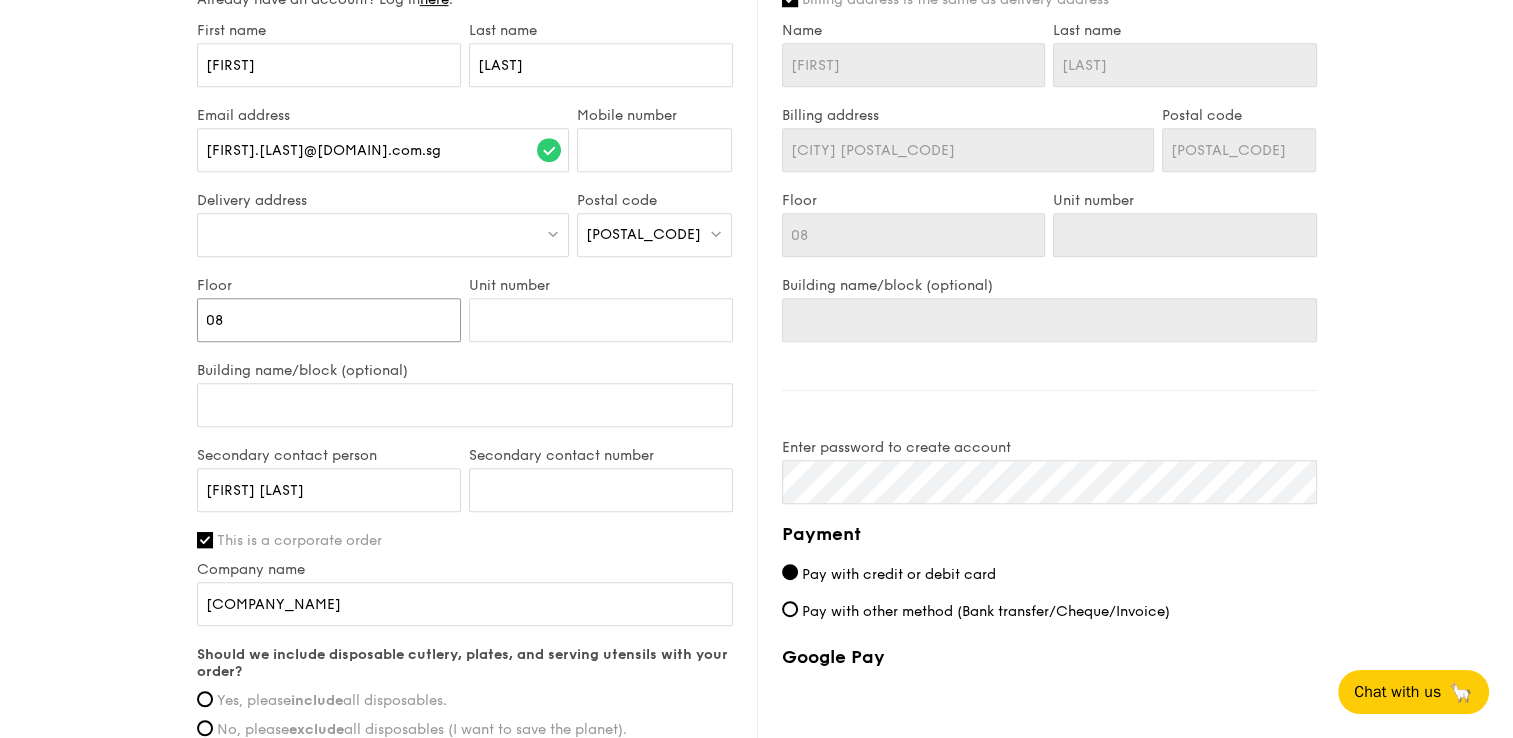 type on "08" 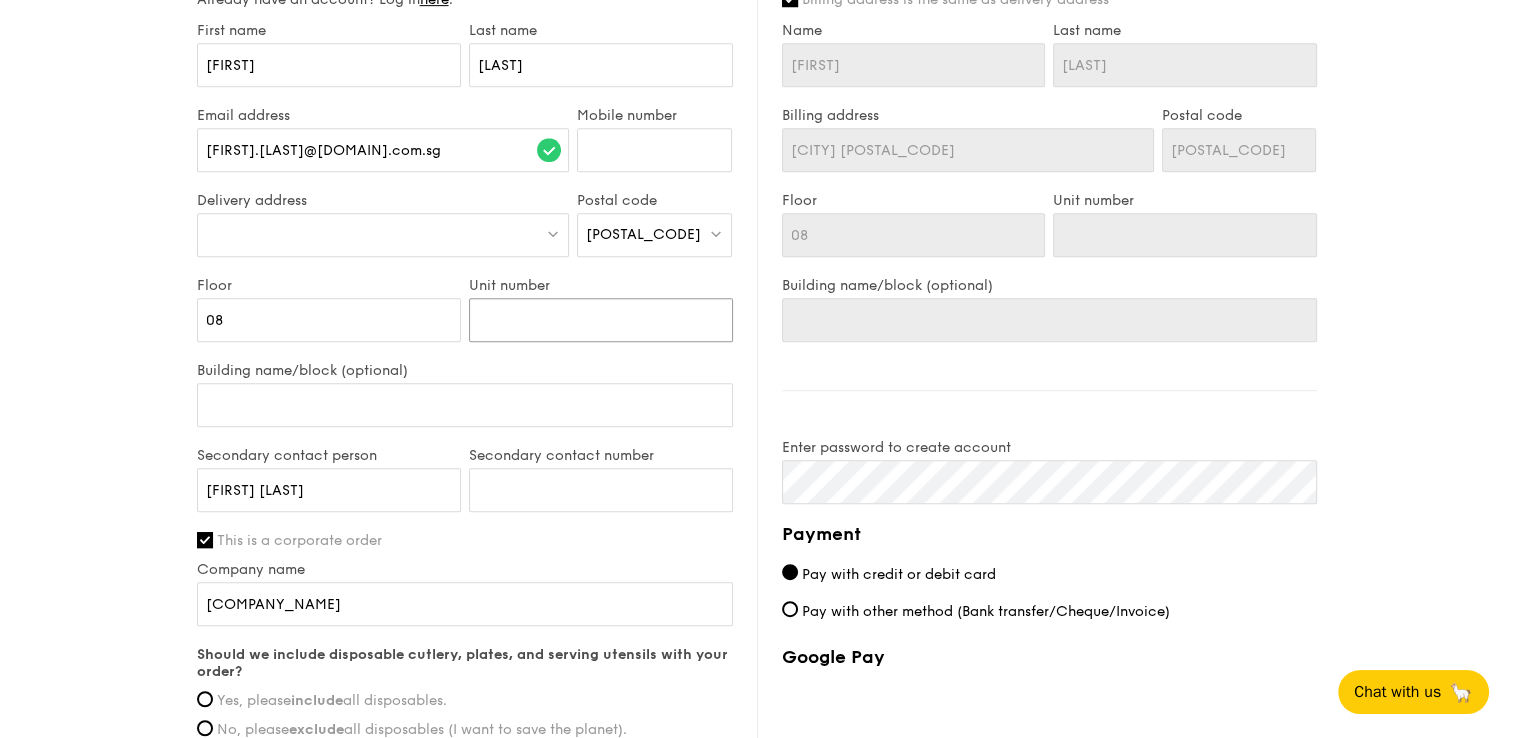 click on "Unit number" at bounding box center [601, 320] 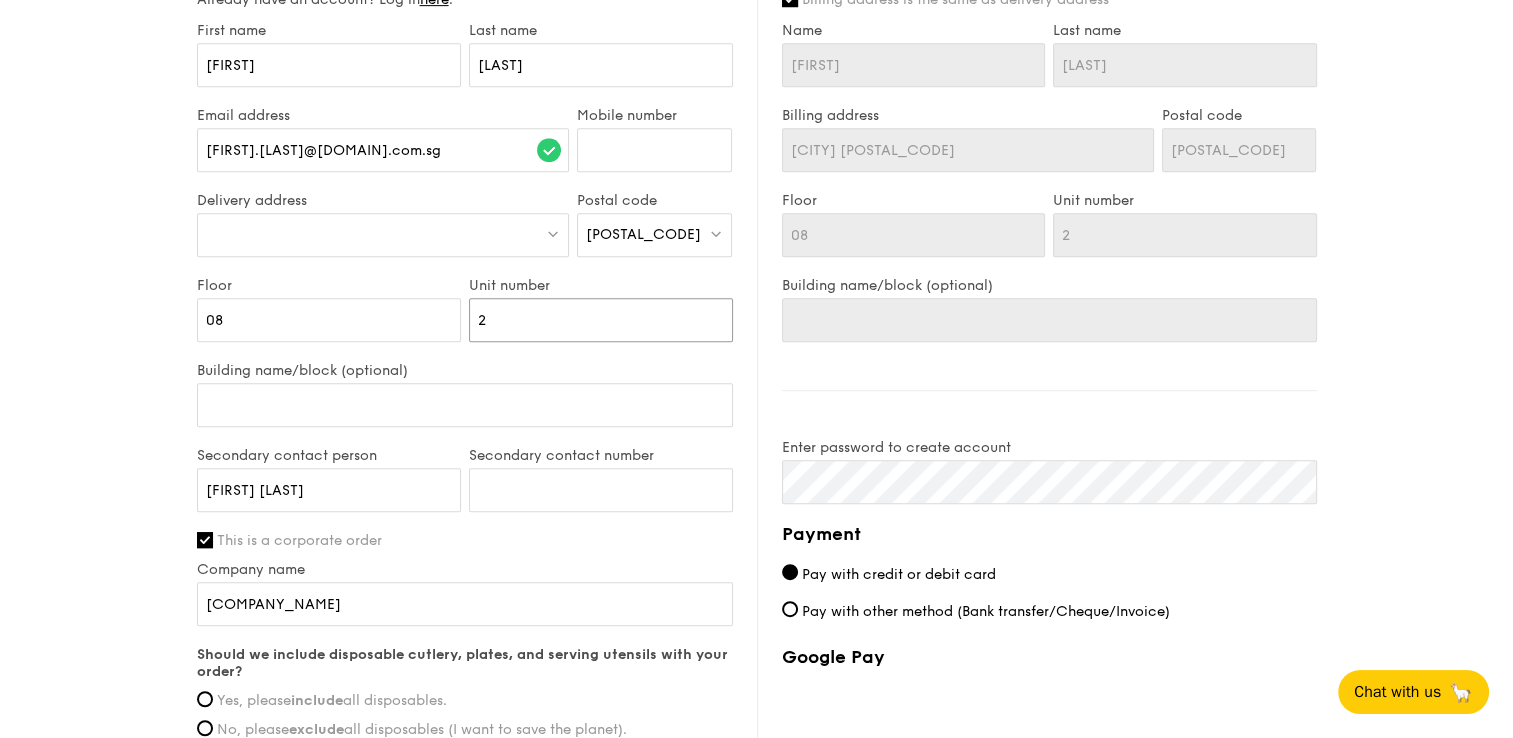 type on "28" 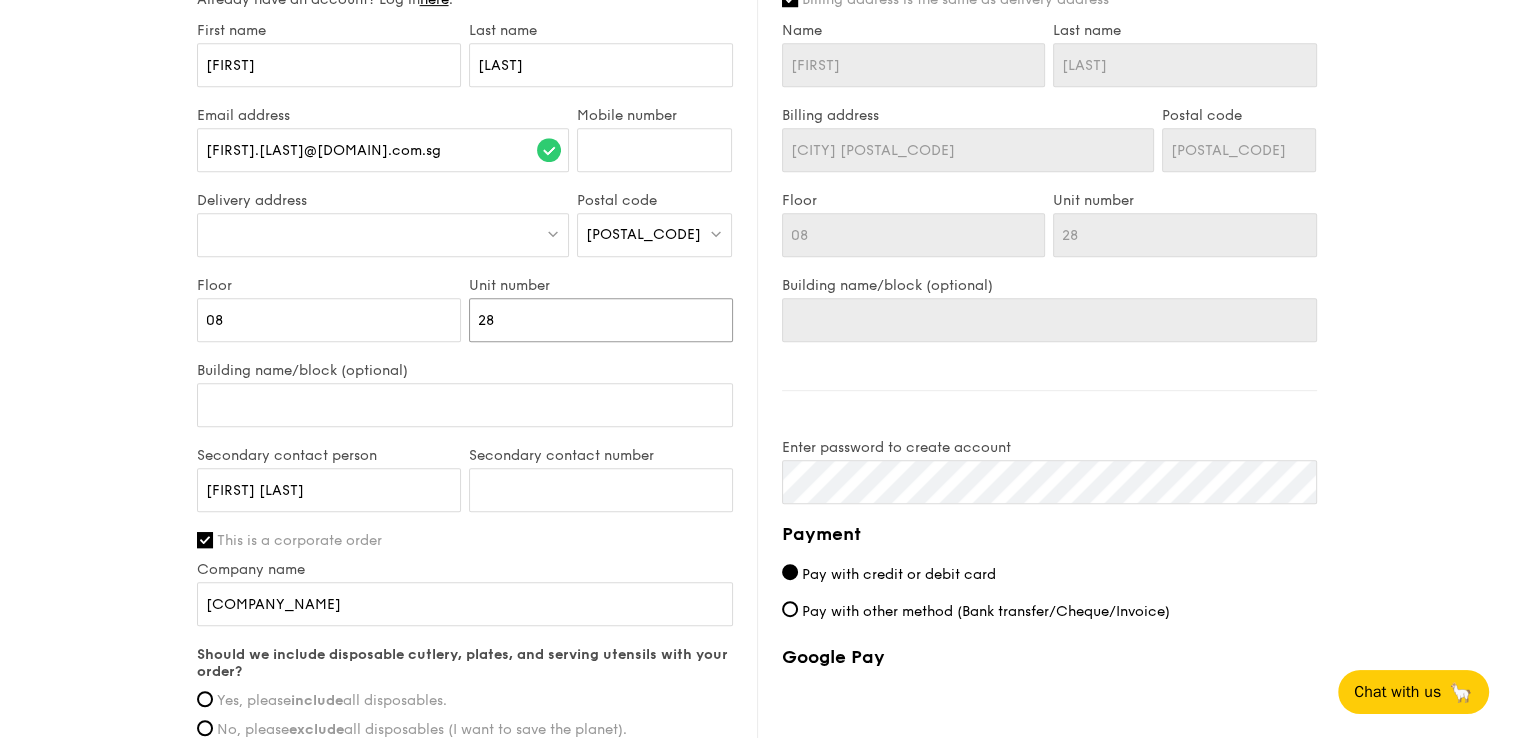 type on "28" 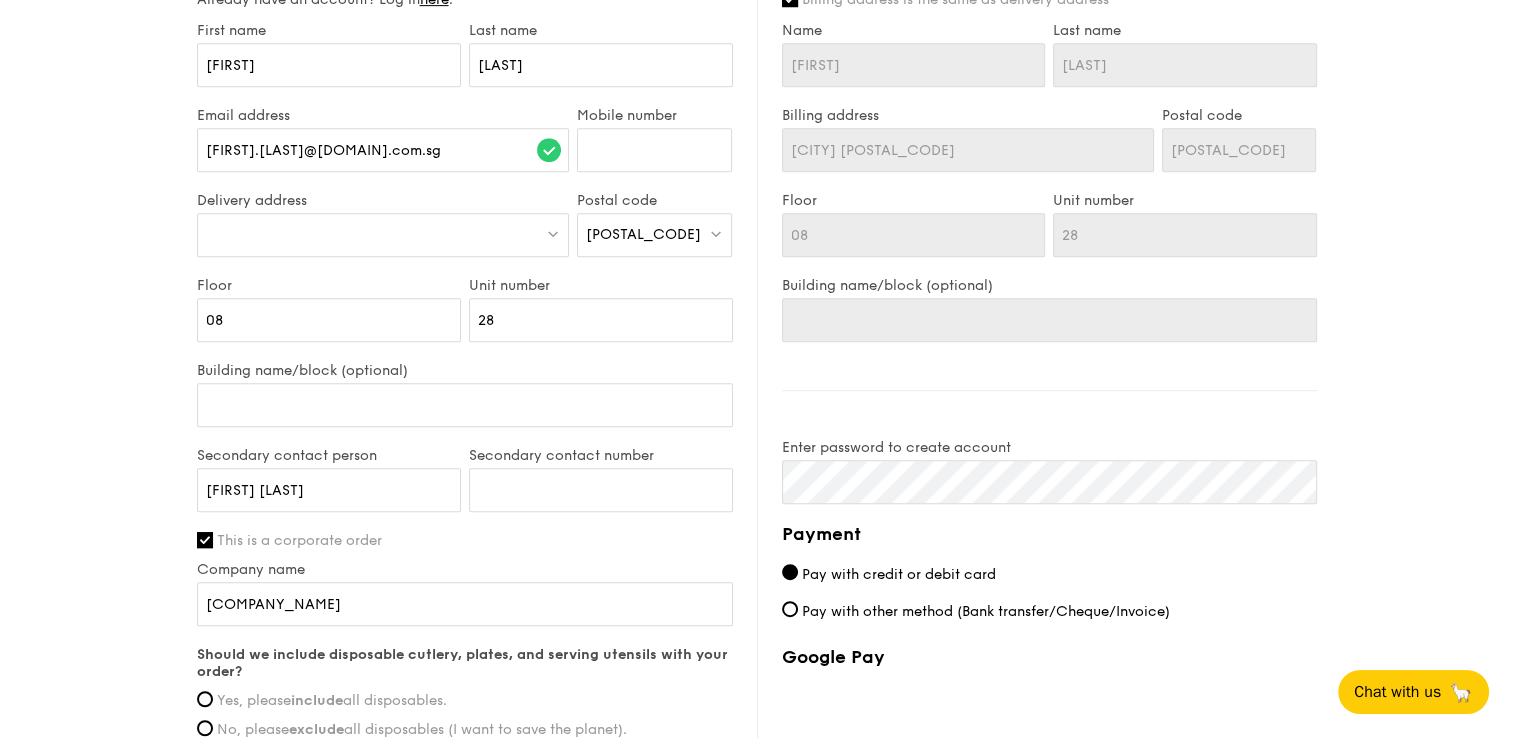 click at bounding box center (383, 235) 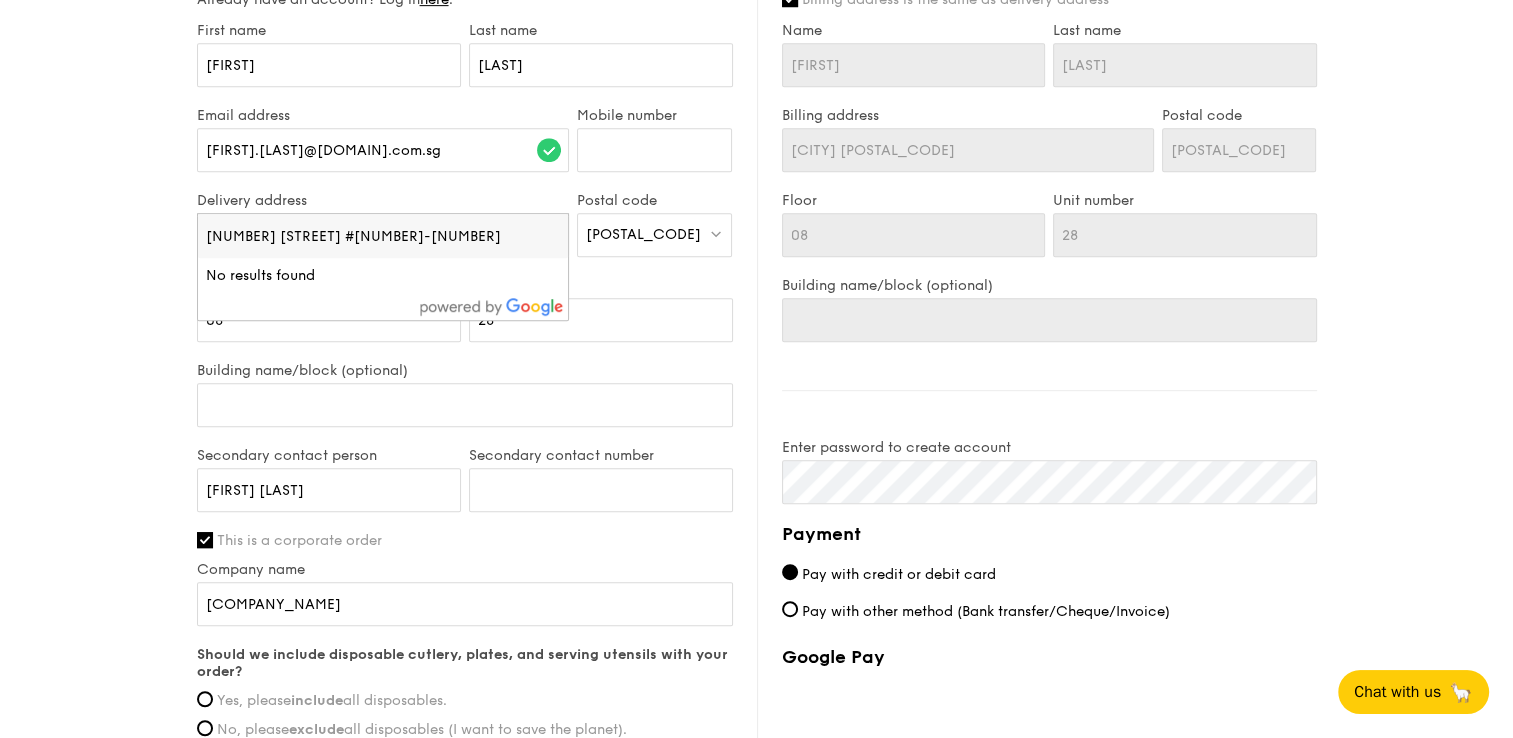 click on "[NUMBER] [STREET] #[NUMBER]-[NUMBER]" at bounding box center (383, 236) 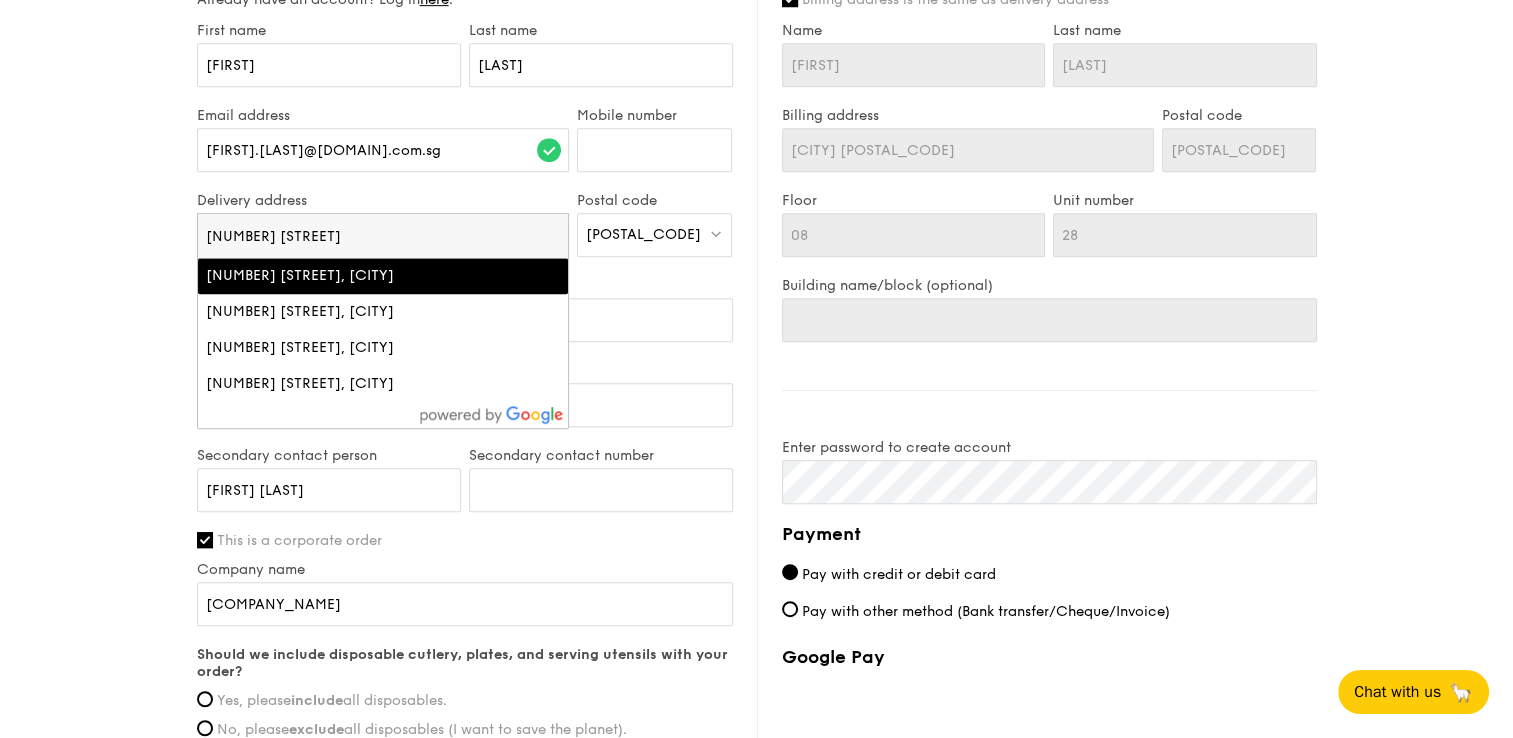 type on "[NUMBER] [STREET]" 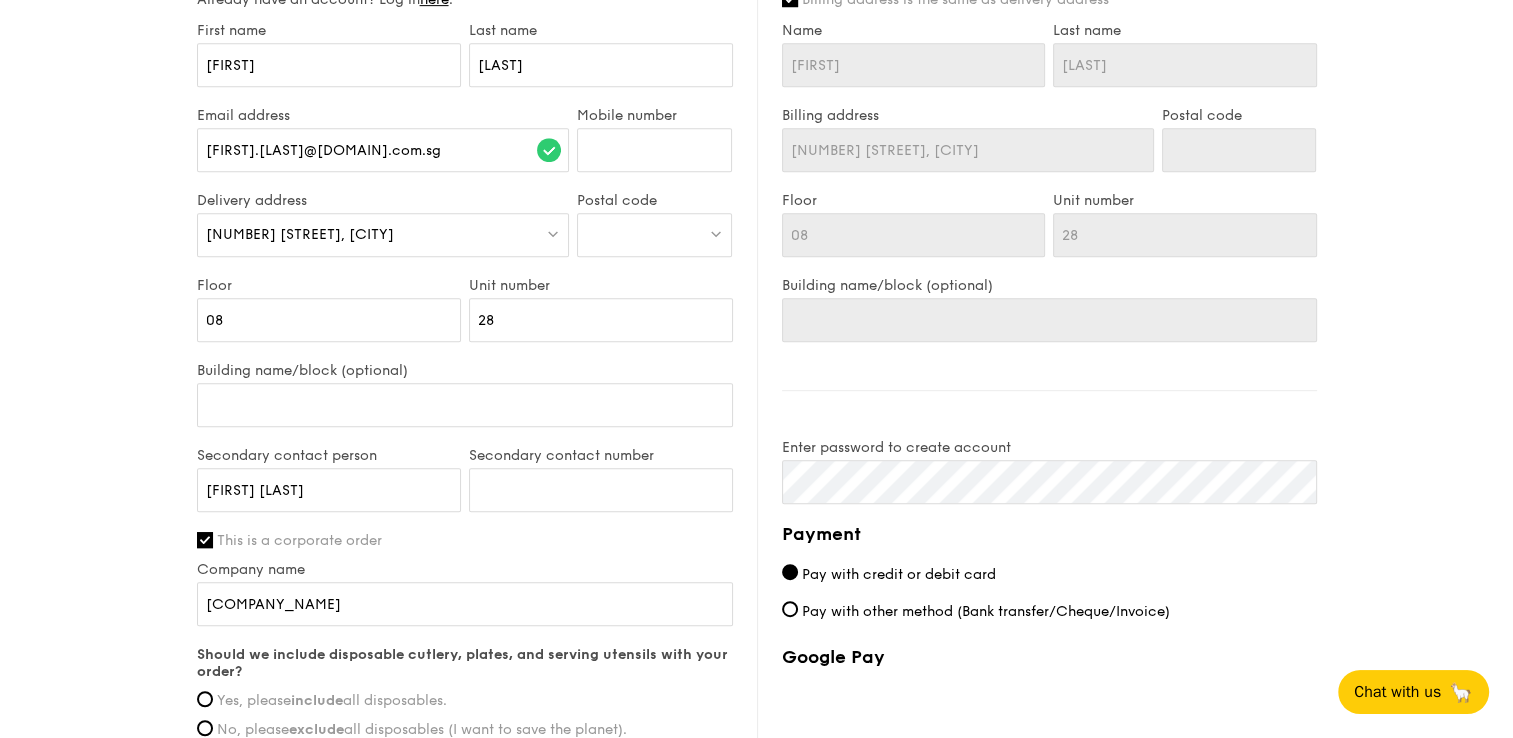 click at bounding box center (654, 235) 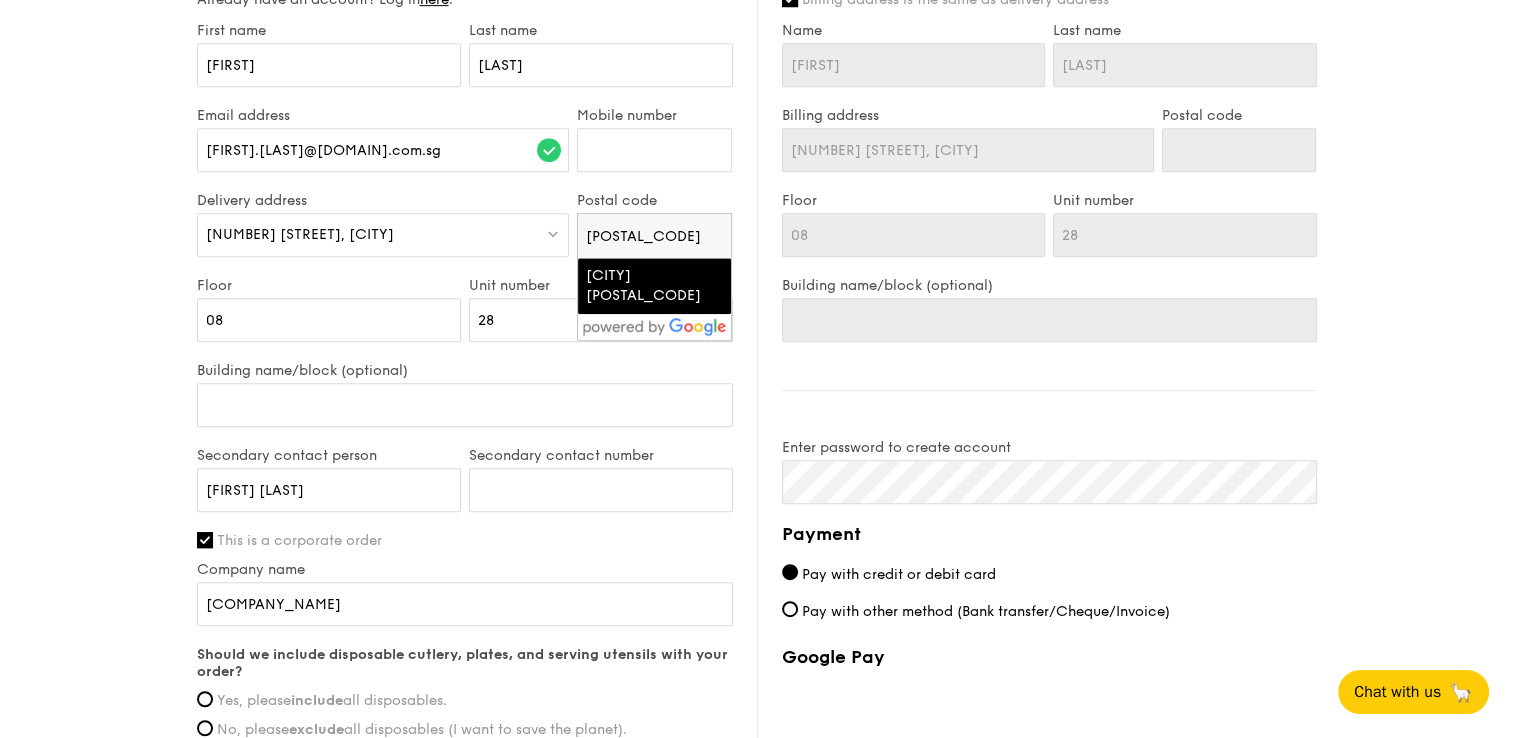 click on "[CITY] [POSTAL_CODE]" at bounding box center [637, 286] 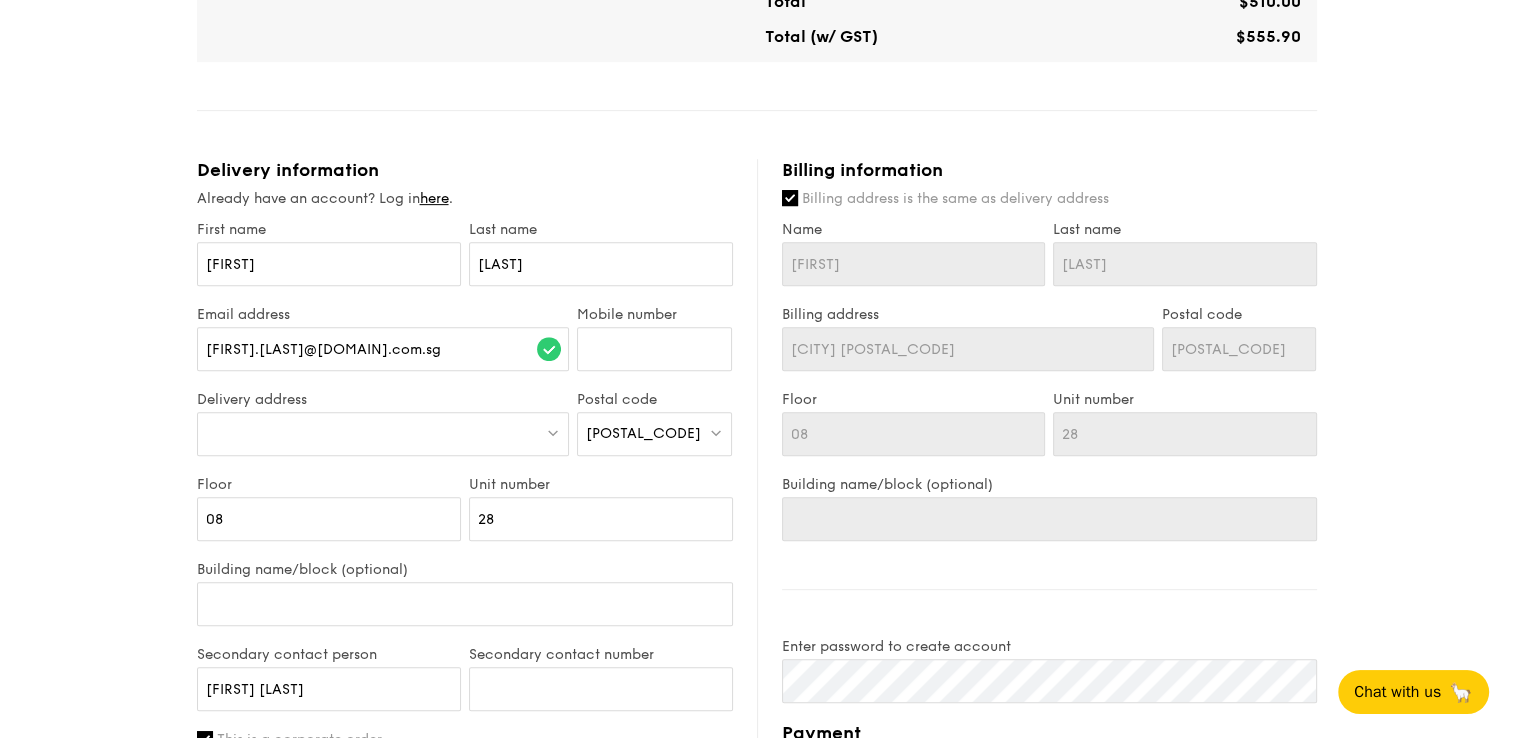 scroll, scrollTop: 800, scrollLeft: 0, axis: vertical 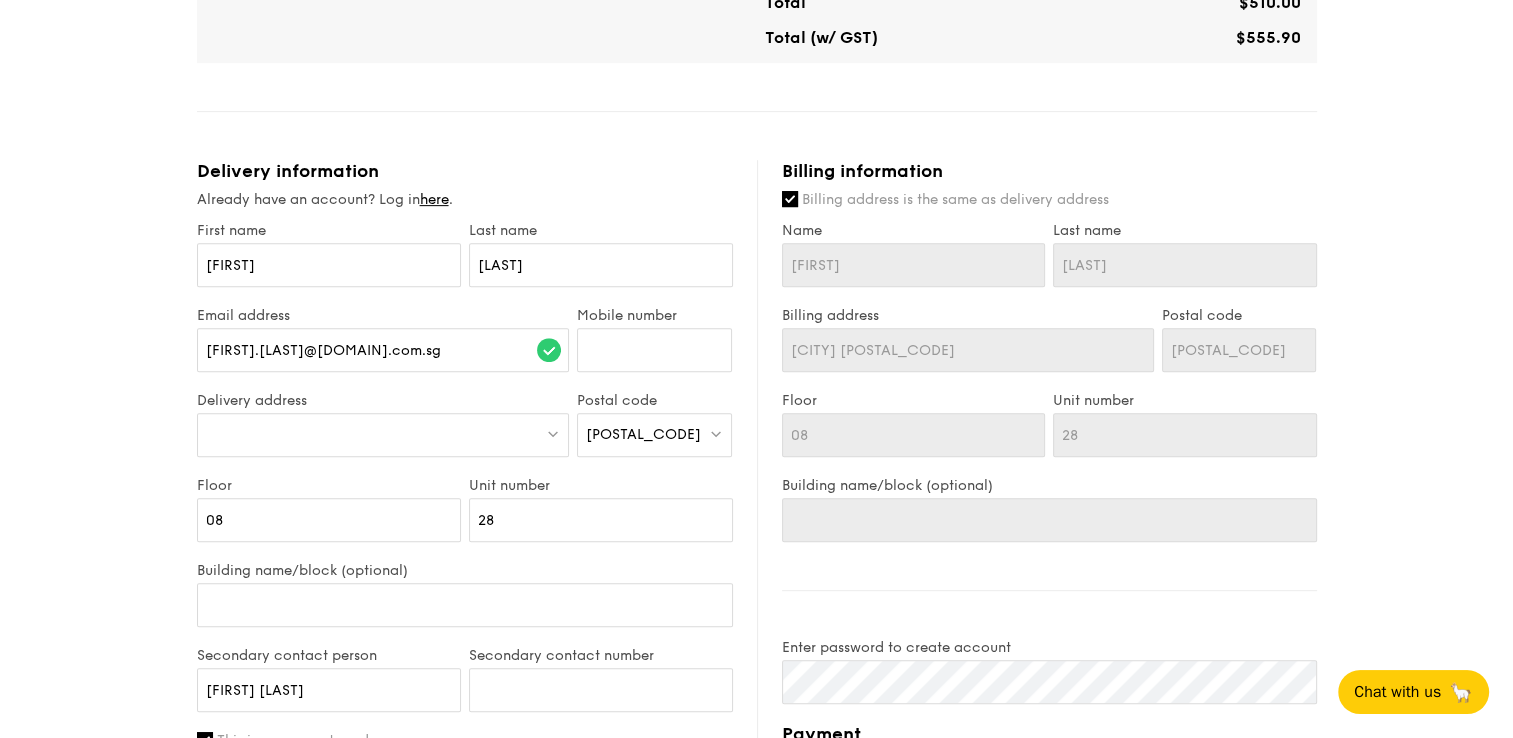 click at bounding box center [383, 435] 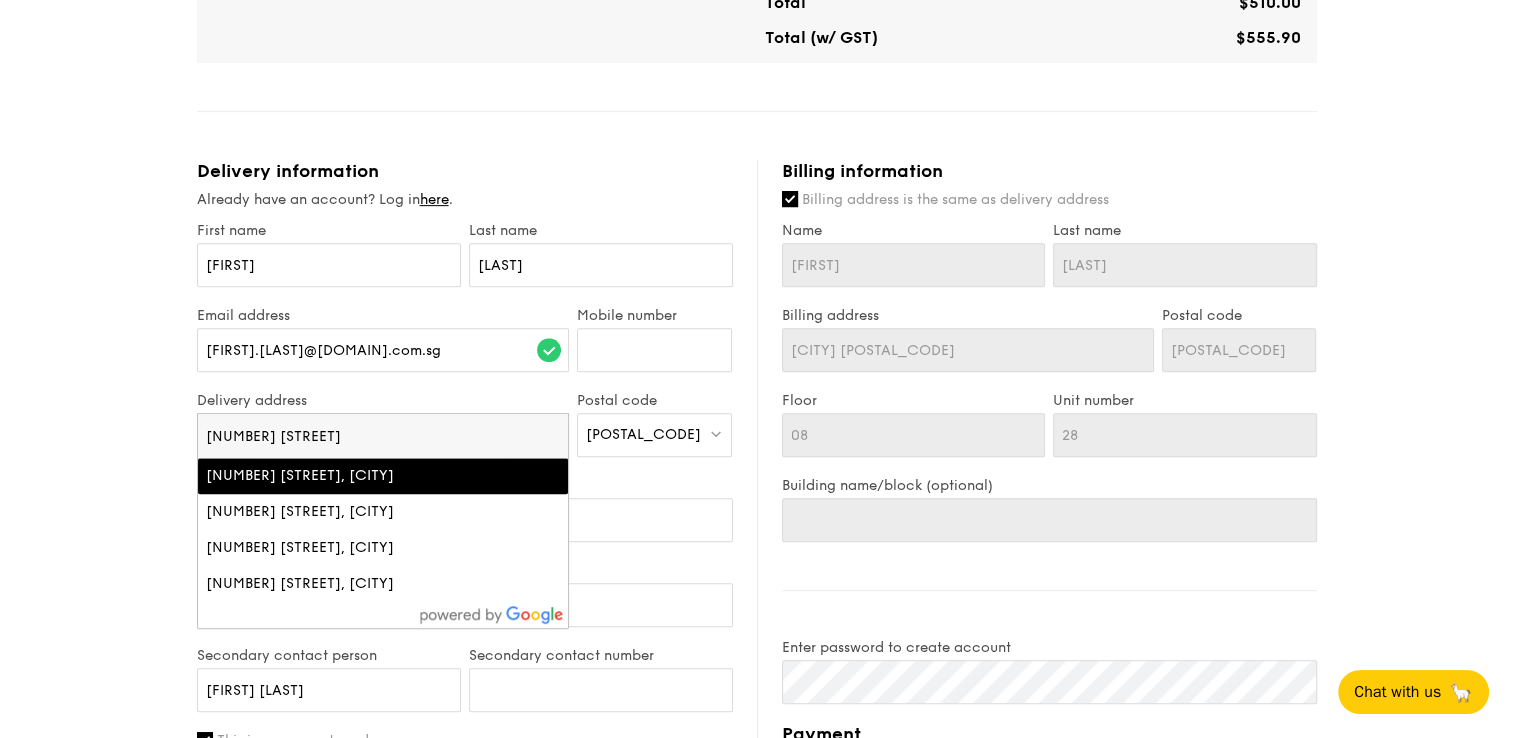 click on "[NUMBER] [STREET], [CITY]" at bounding box center [339, 476] 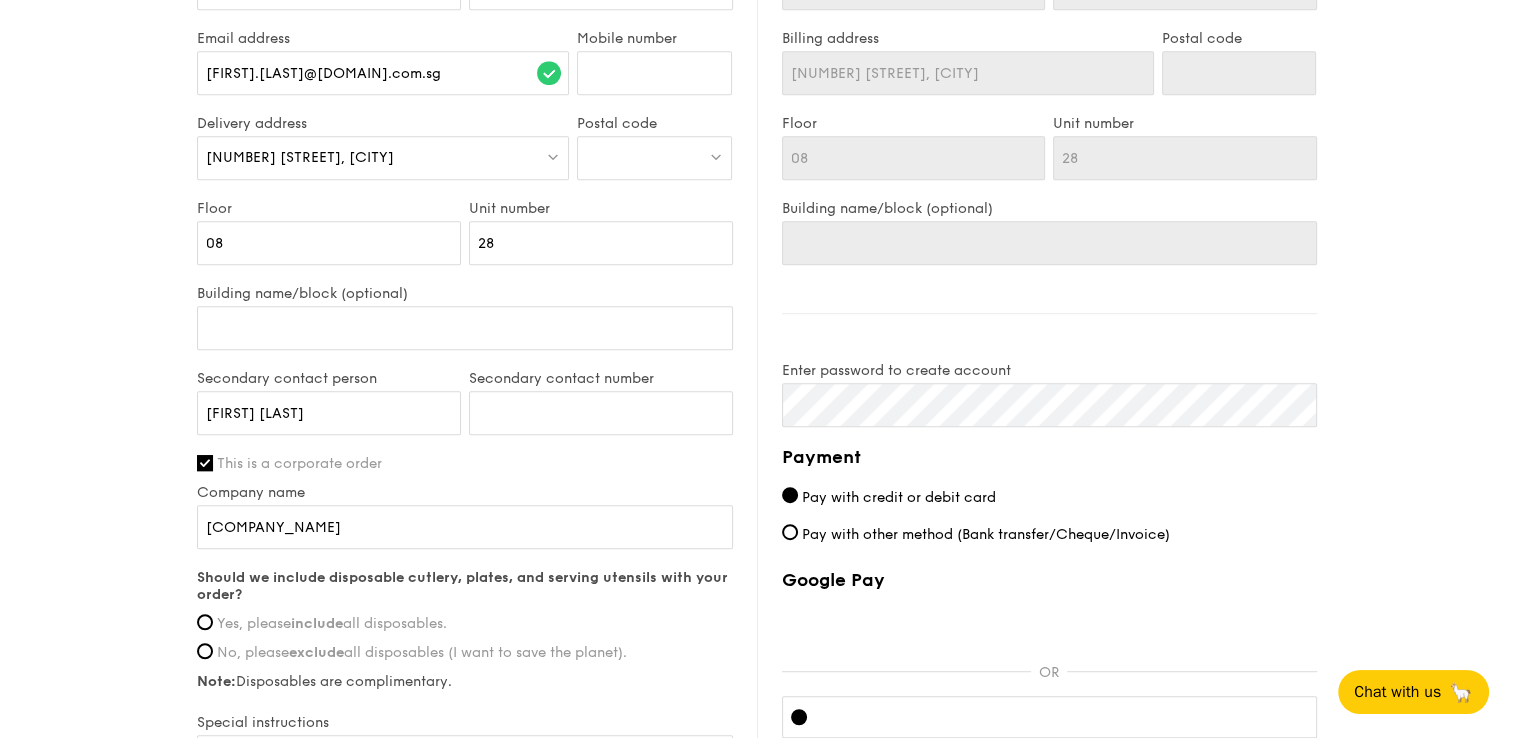 scroll, scrollTop: 1100, scrollLeft: 0, axis: vertical 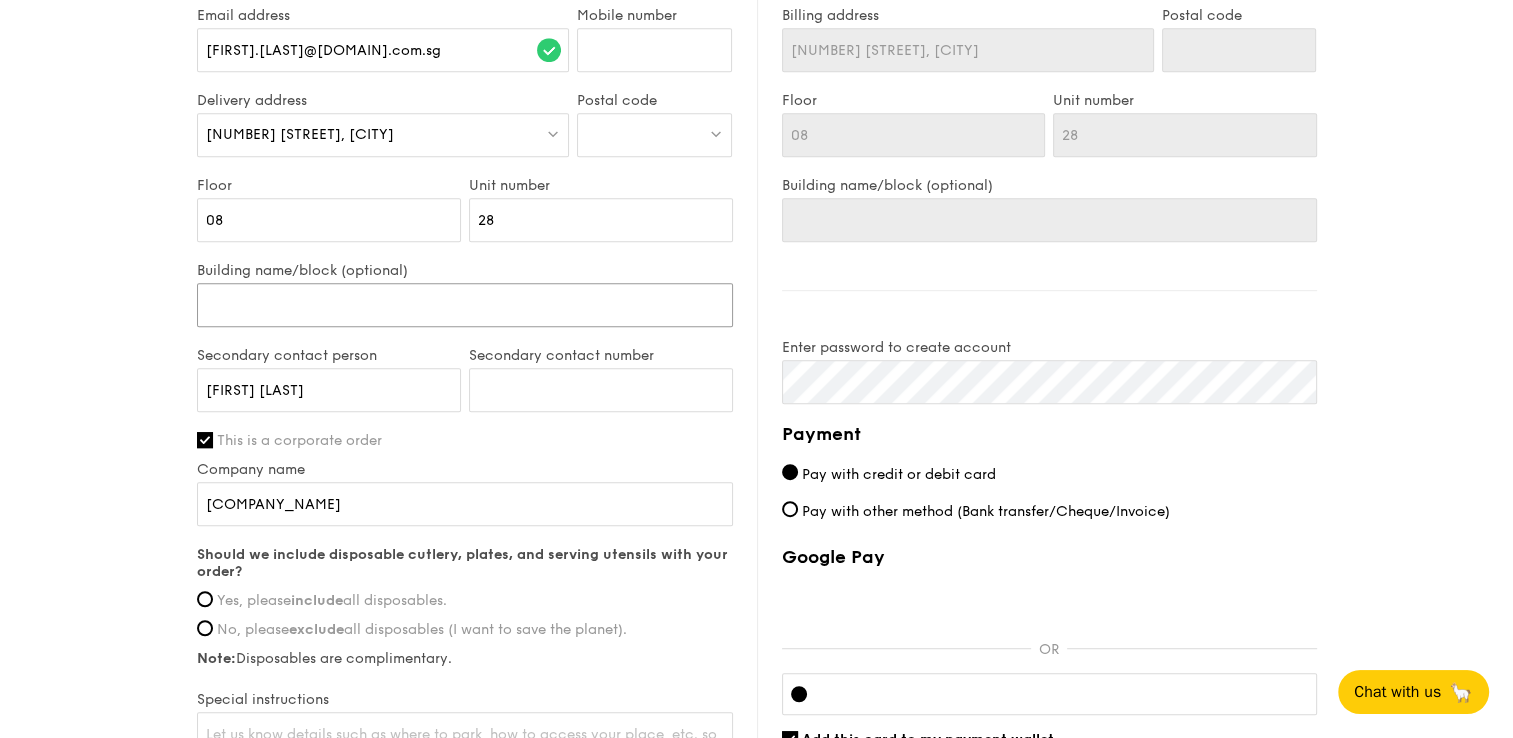 click on "Building name/block (optional)" at bounding box center [465, 305] 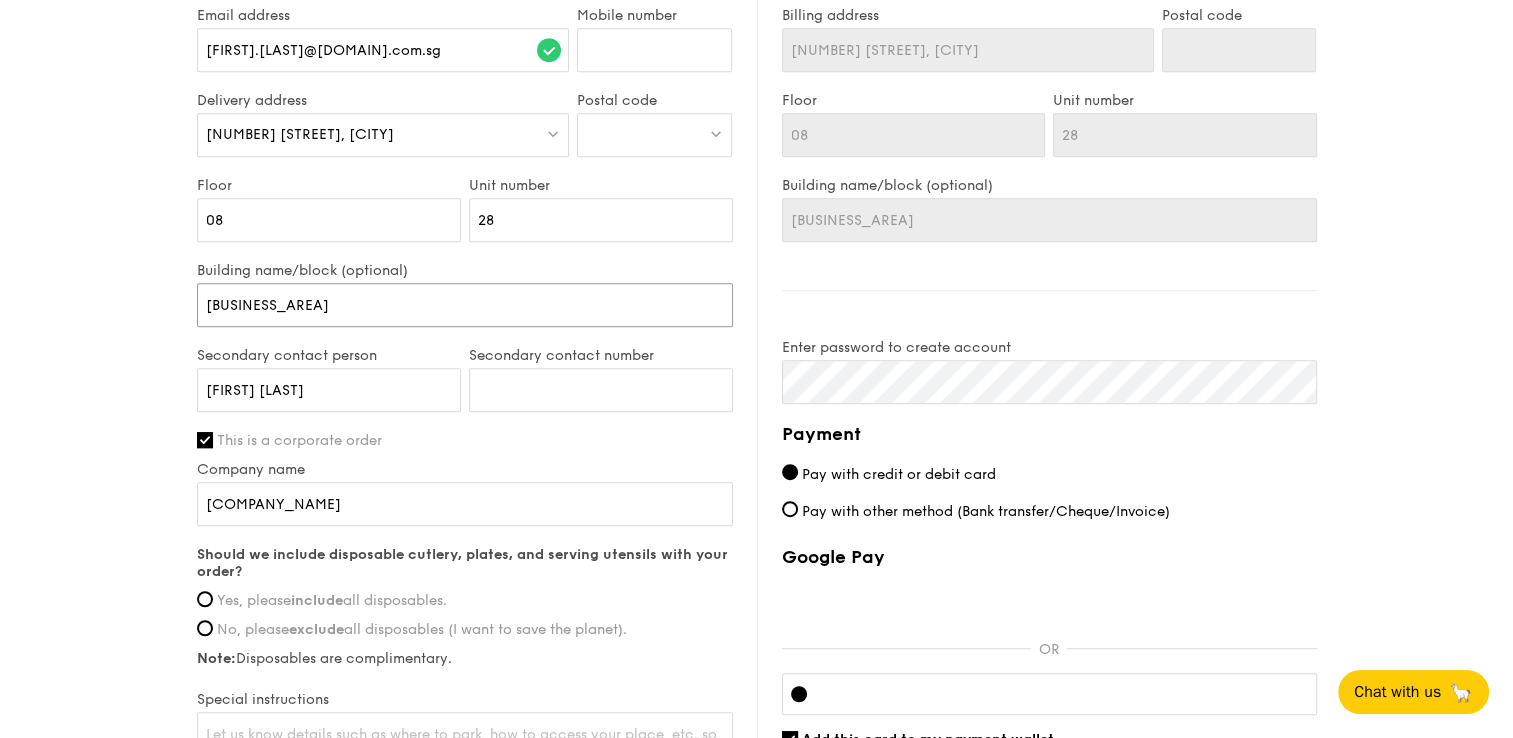 type on "[BUSINESS_AREA]" 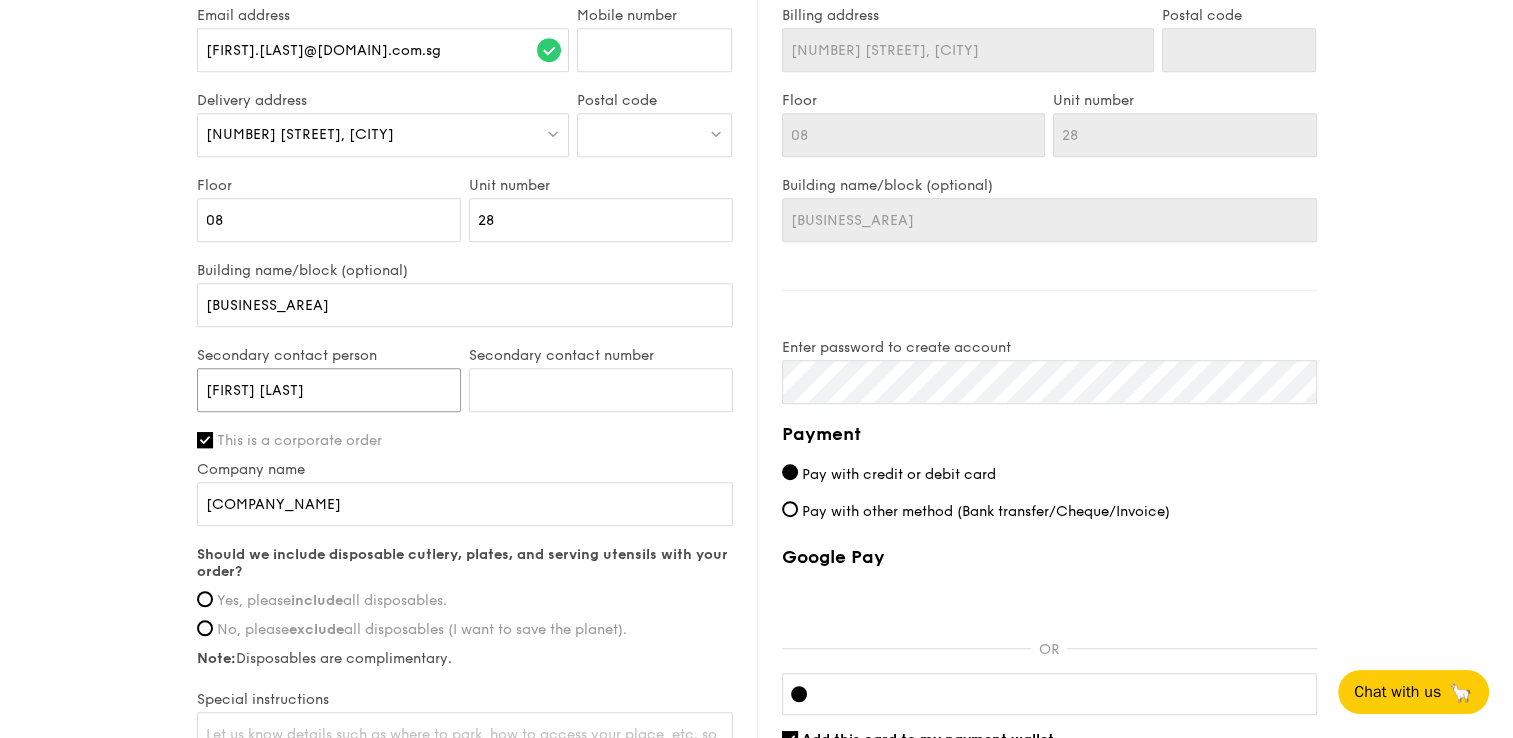 click on "[FIRST] [LAST]" at bounding box center (329, 390) 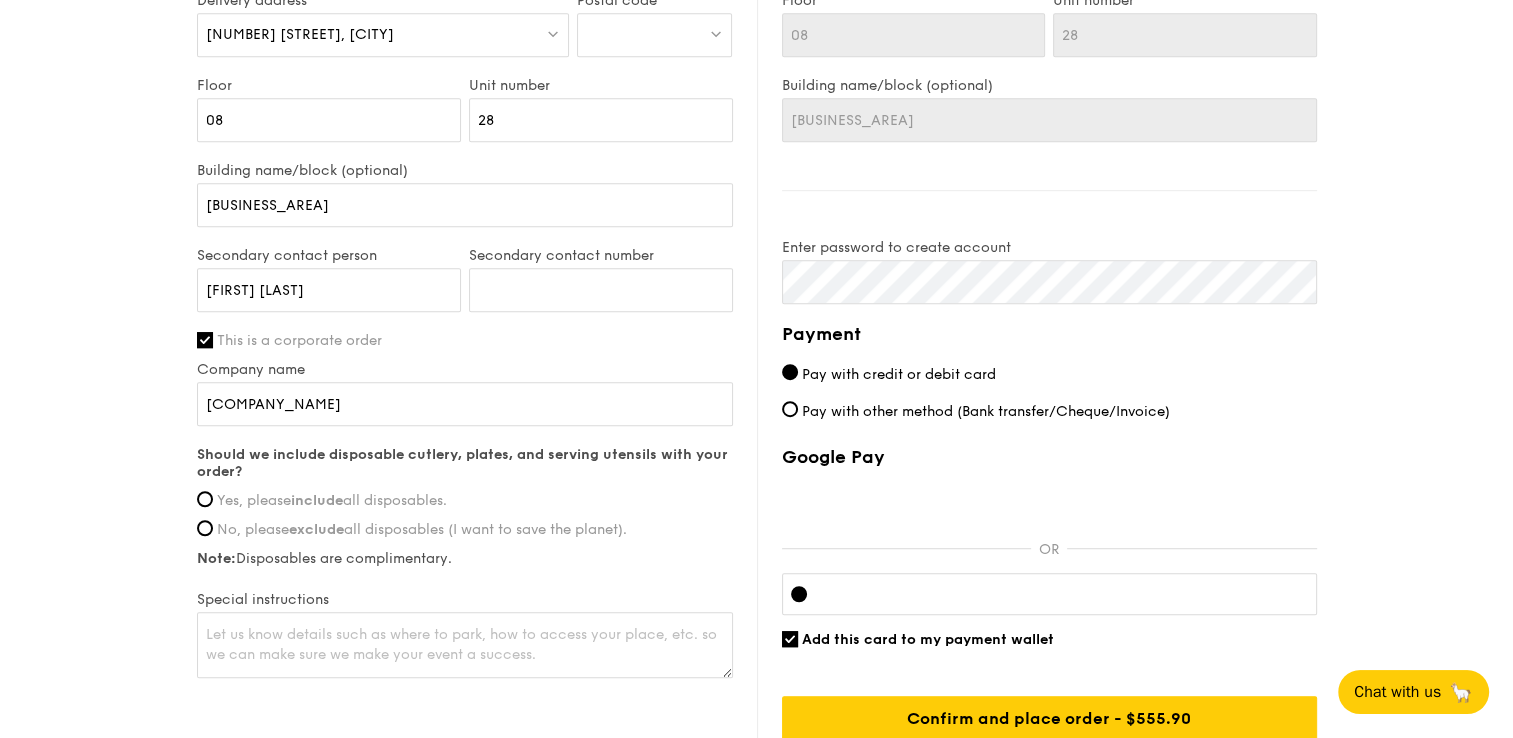 click on "Yes, please  include  all disposables." at bounding box center [332, 500] 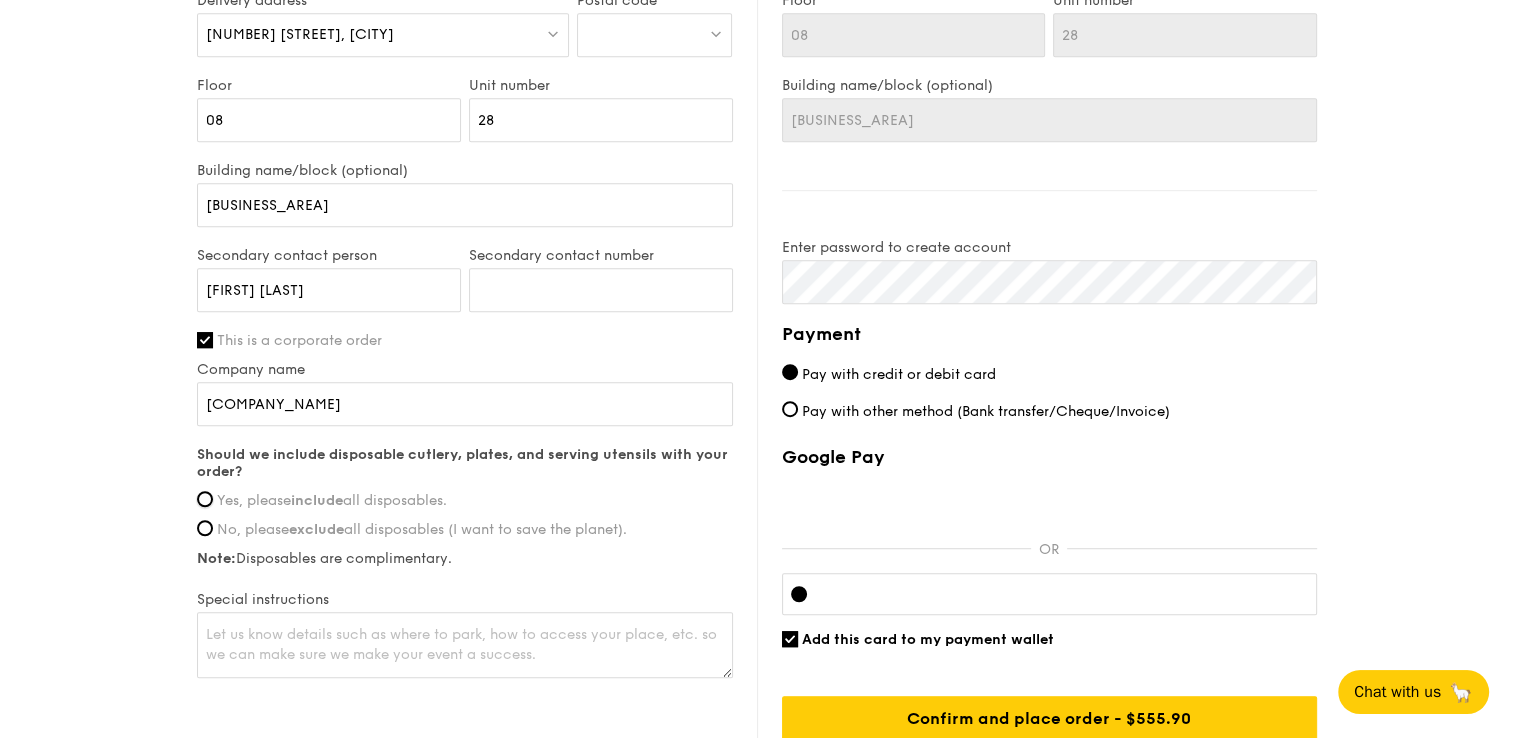 click on "Yes, please  include  all disposables." at bounding box center (205, 499) 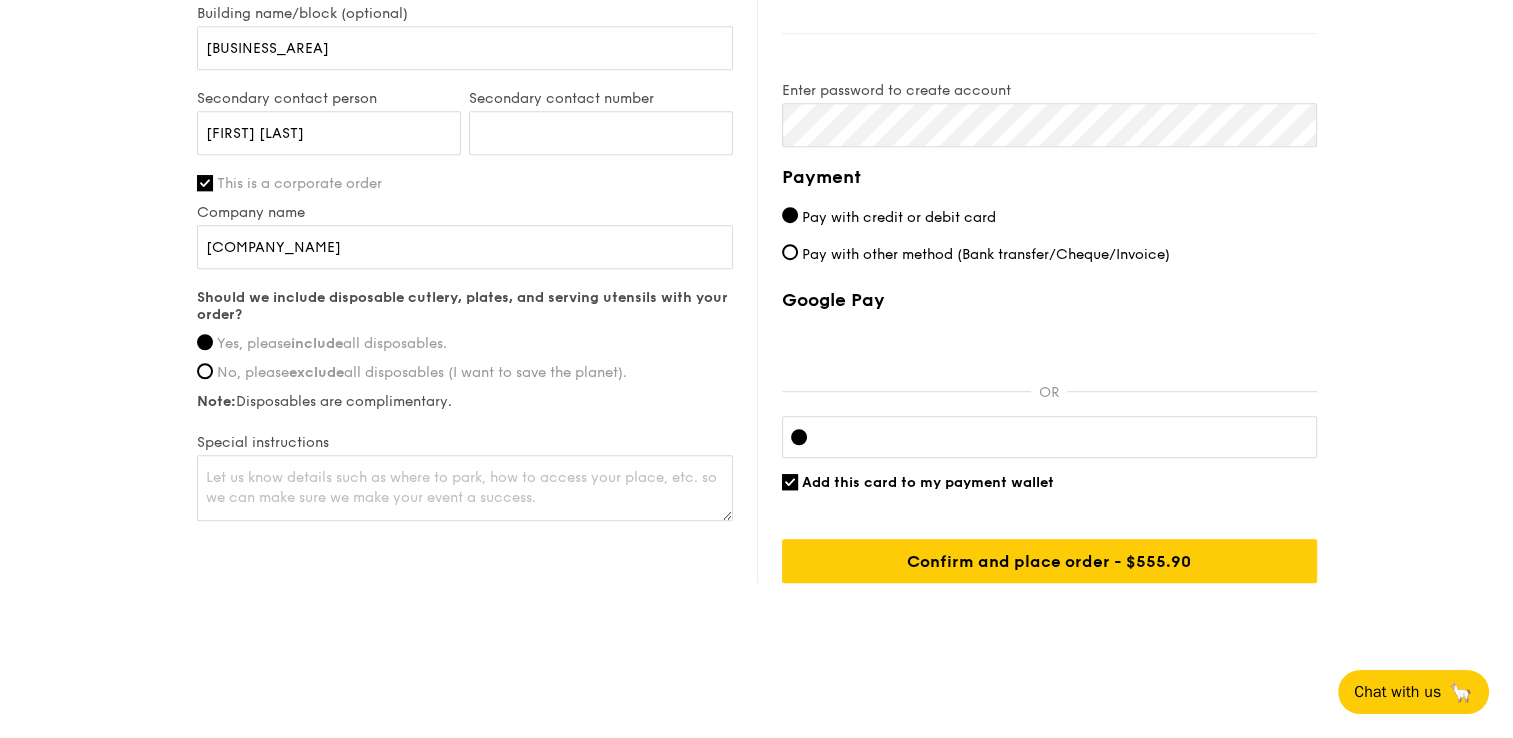 scroll, scrollTop: 1257, scrollLeft: 0, axis: vertical 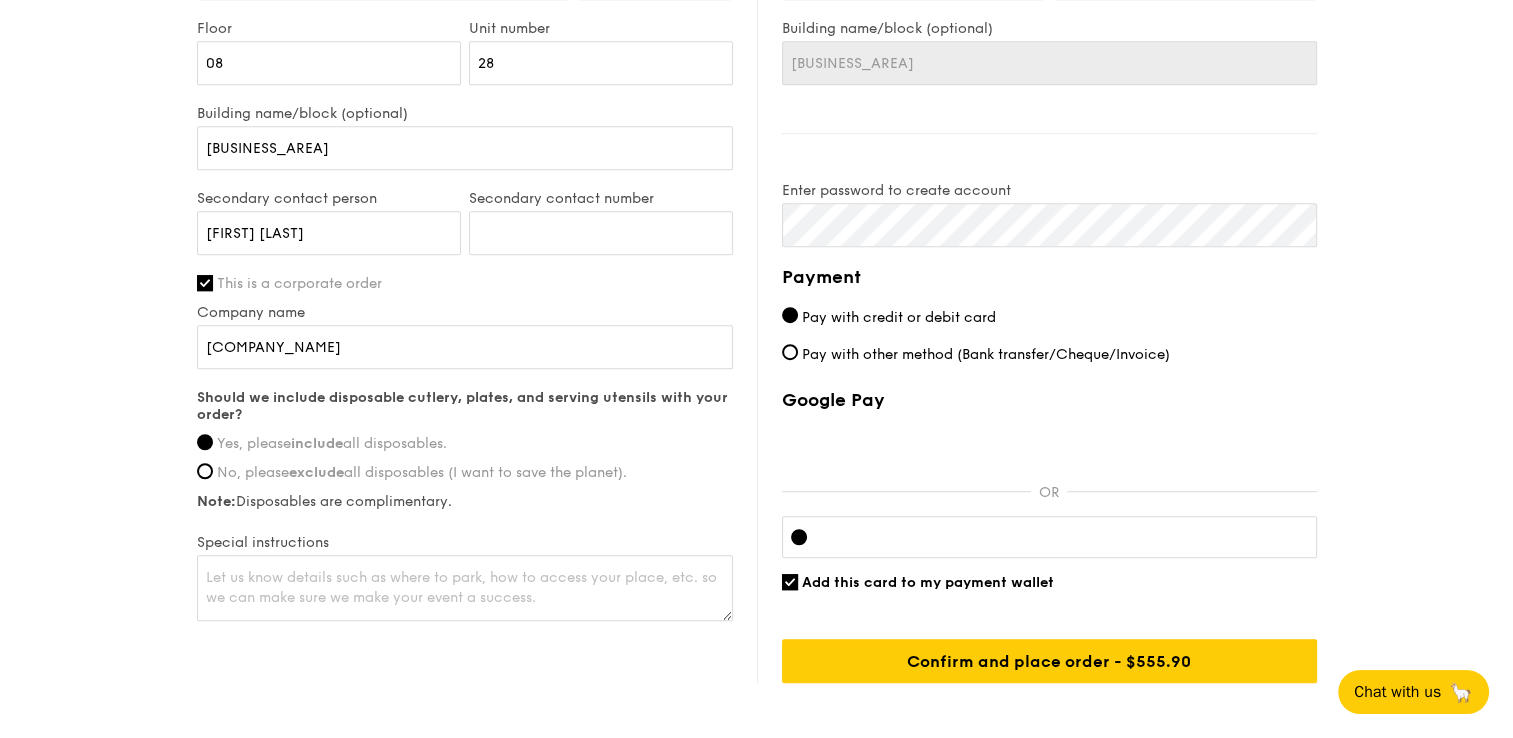 click on "Add this card to my payment wallet" at bounding box center (928, 582) 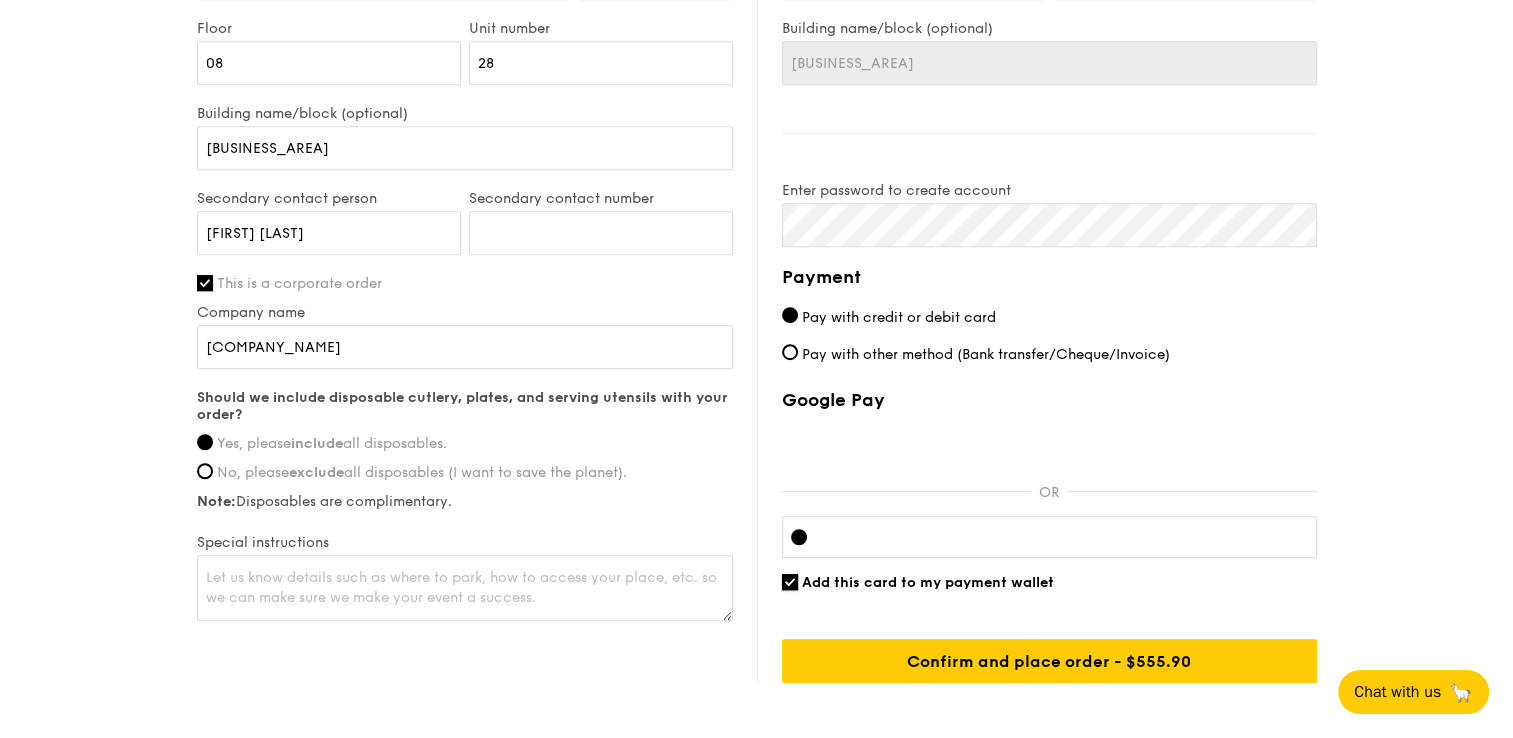 click on "Add this card to my payment wallet" at bounding box center [790, 582] 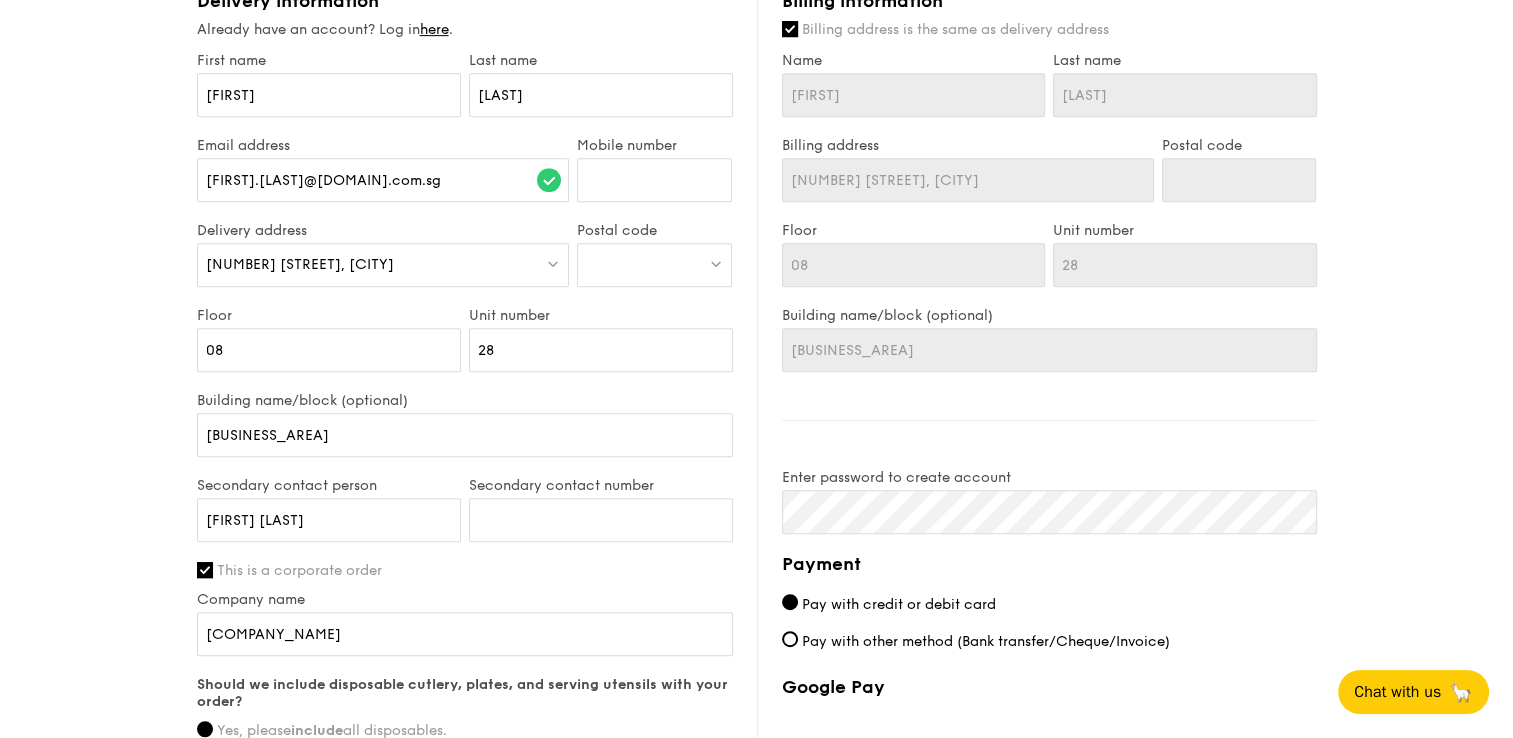 scroll, scrollTop: 1000, scrollLeft: 0, axis: vertical 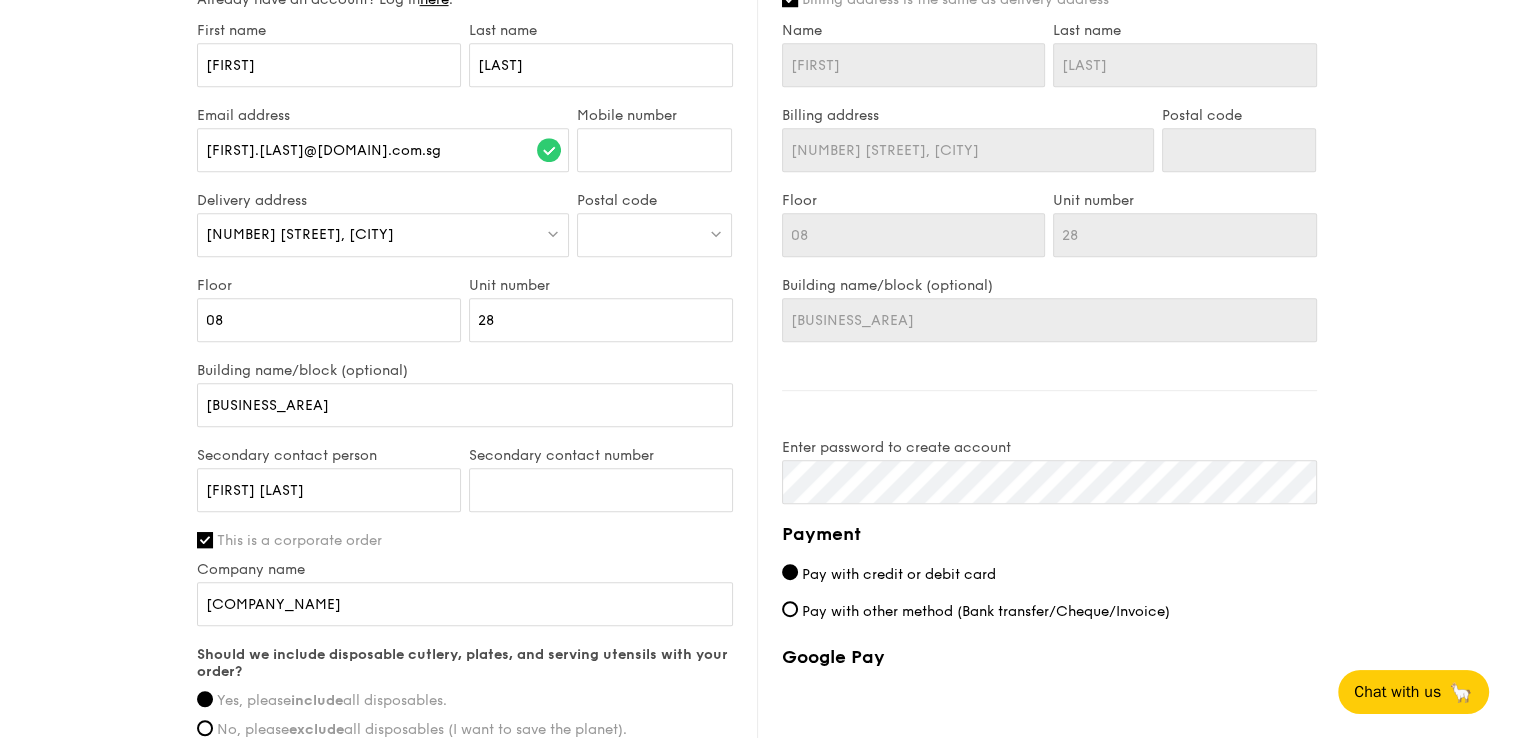 click on "[NUMBER] [STREET], [CITY]" at bounding box center [300, 234] 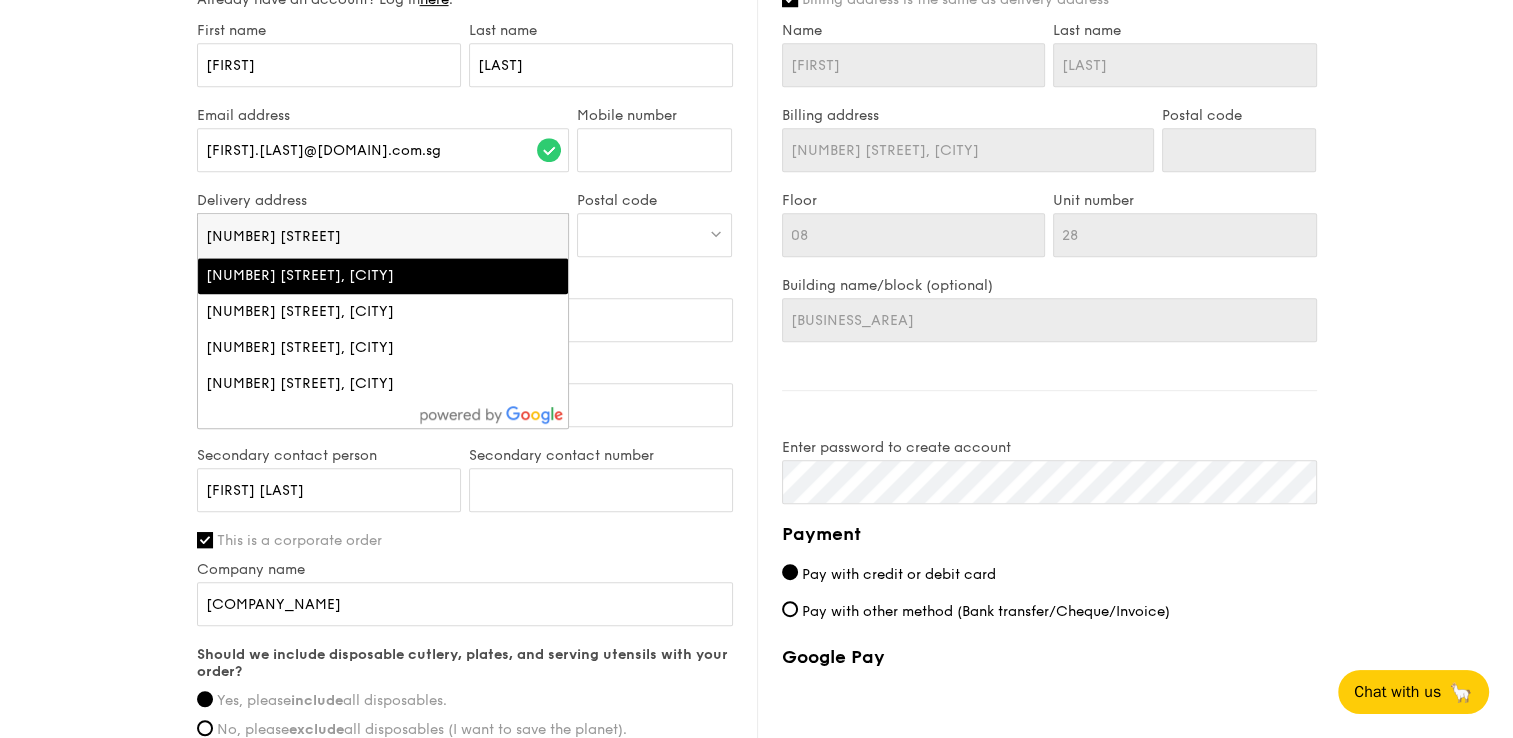 click on "[NUMBER] [STREET], [CITY]" at bounding box center (339, 276) 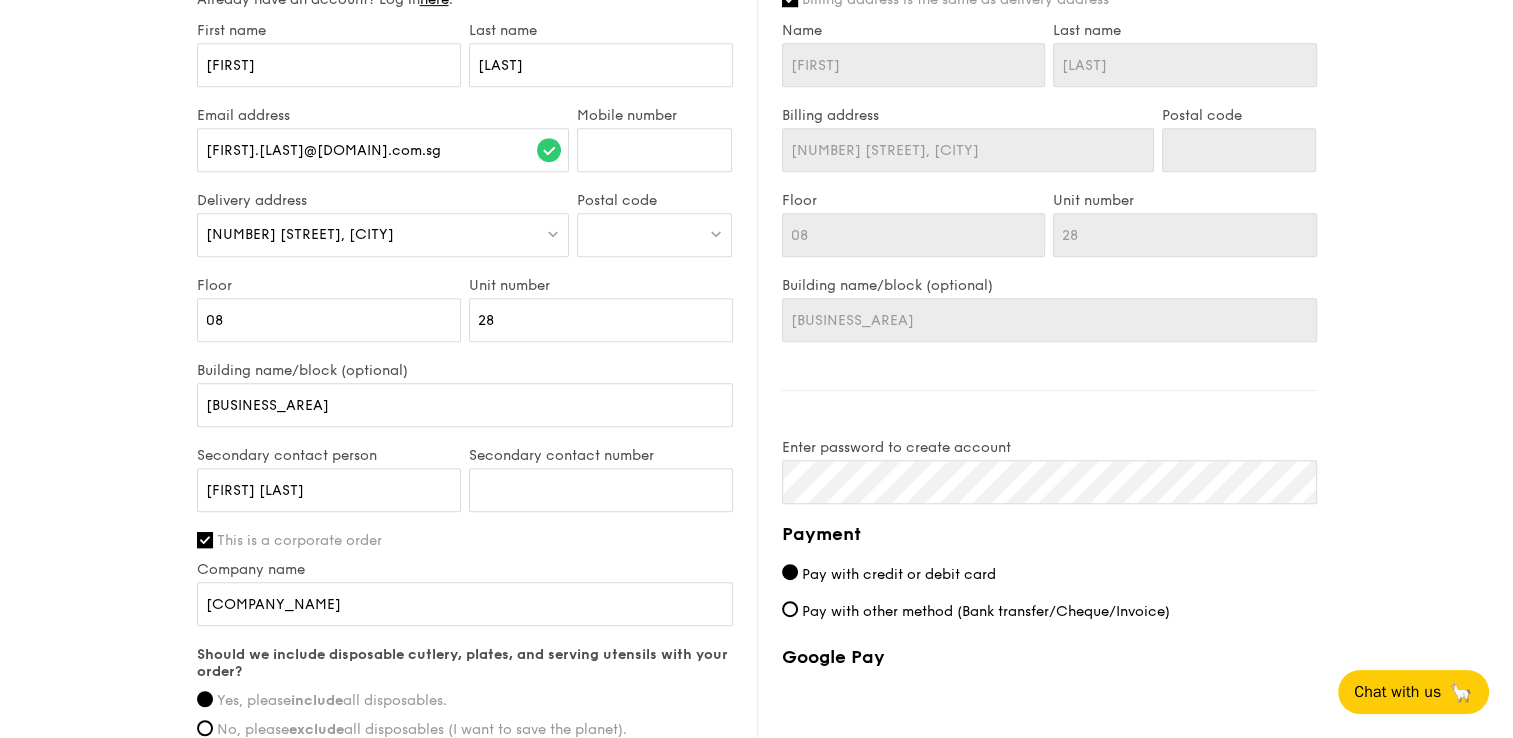 click on "[NUMBER] [STREET], [CITY]" at bounding box center (300, 234) 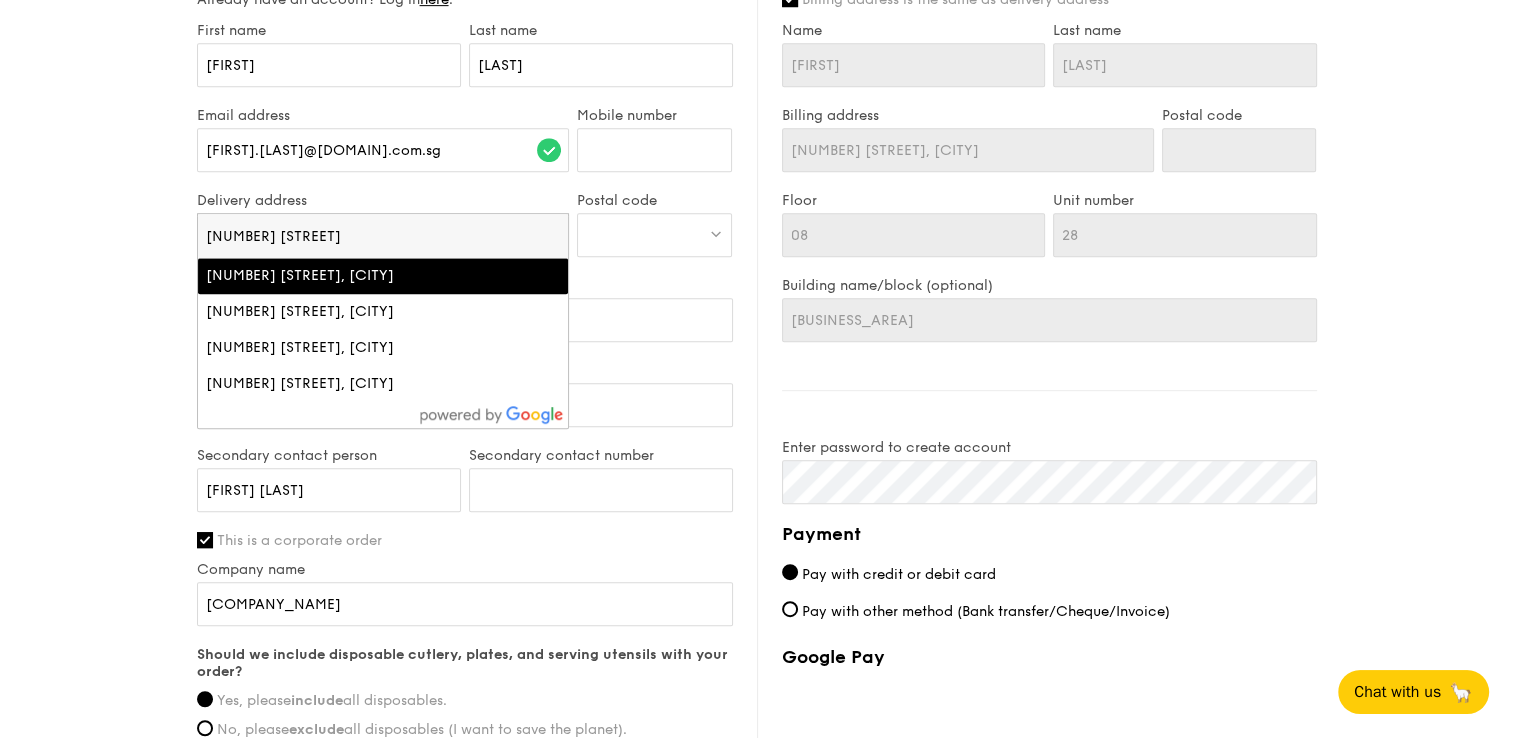 click on "[NUMBER] [STREET], [CITY]" at bounding box center [339, 276] 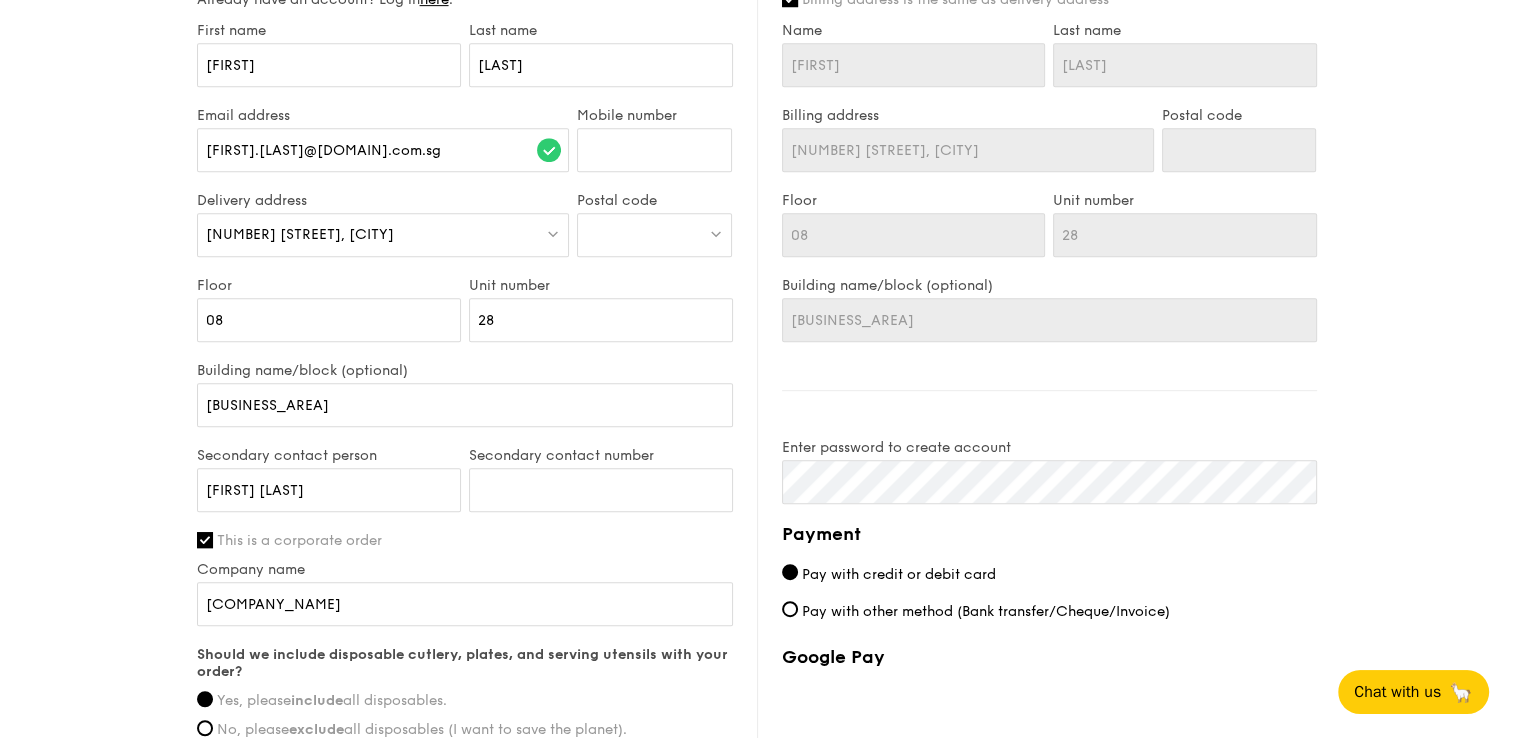 click on "[NUMBER] [STREET], [CITY]" at bounding box center [300, 234] 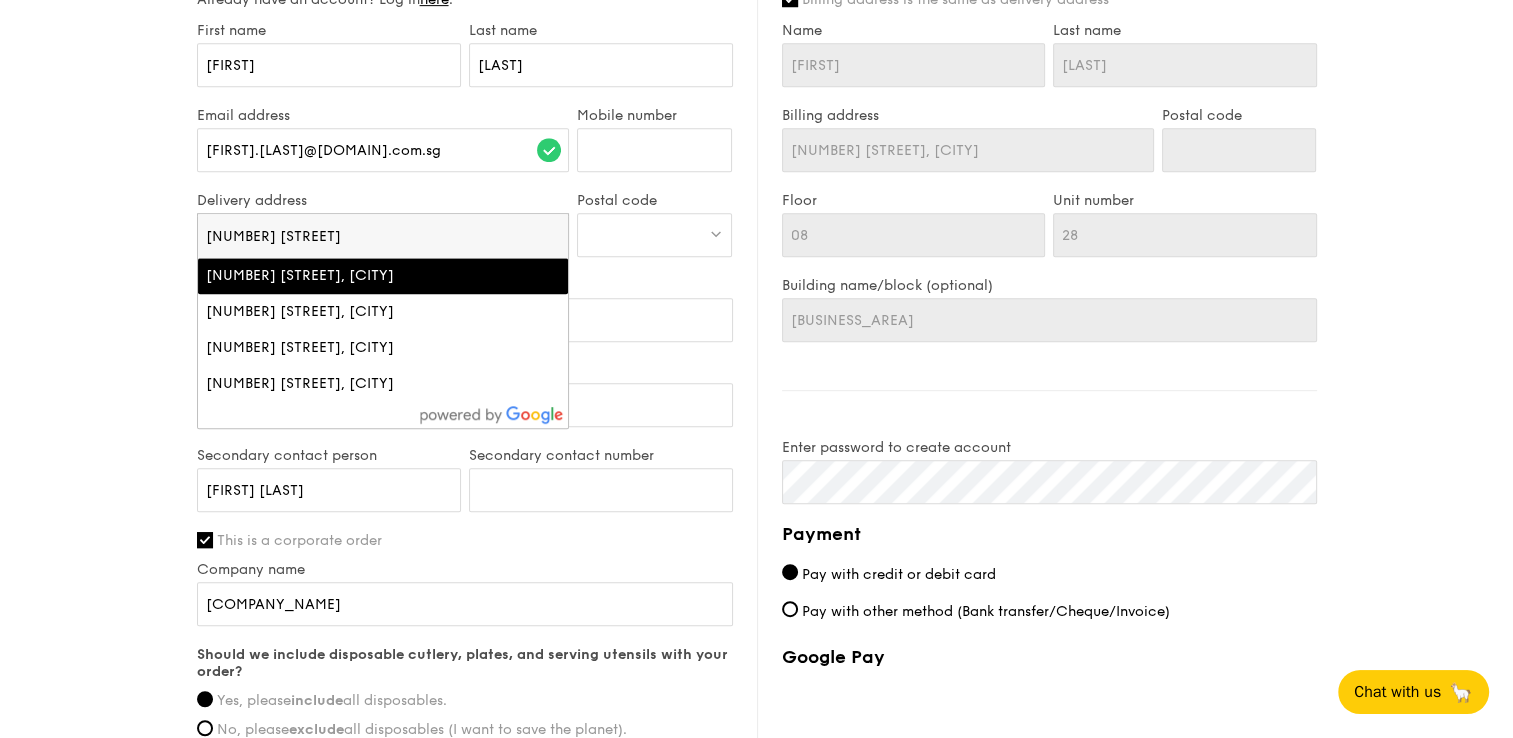 click on "[NUMBER] [STREET], [CITY]" at bounding box center [339, 276] 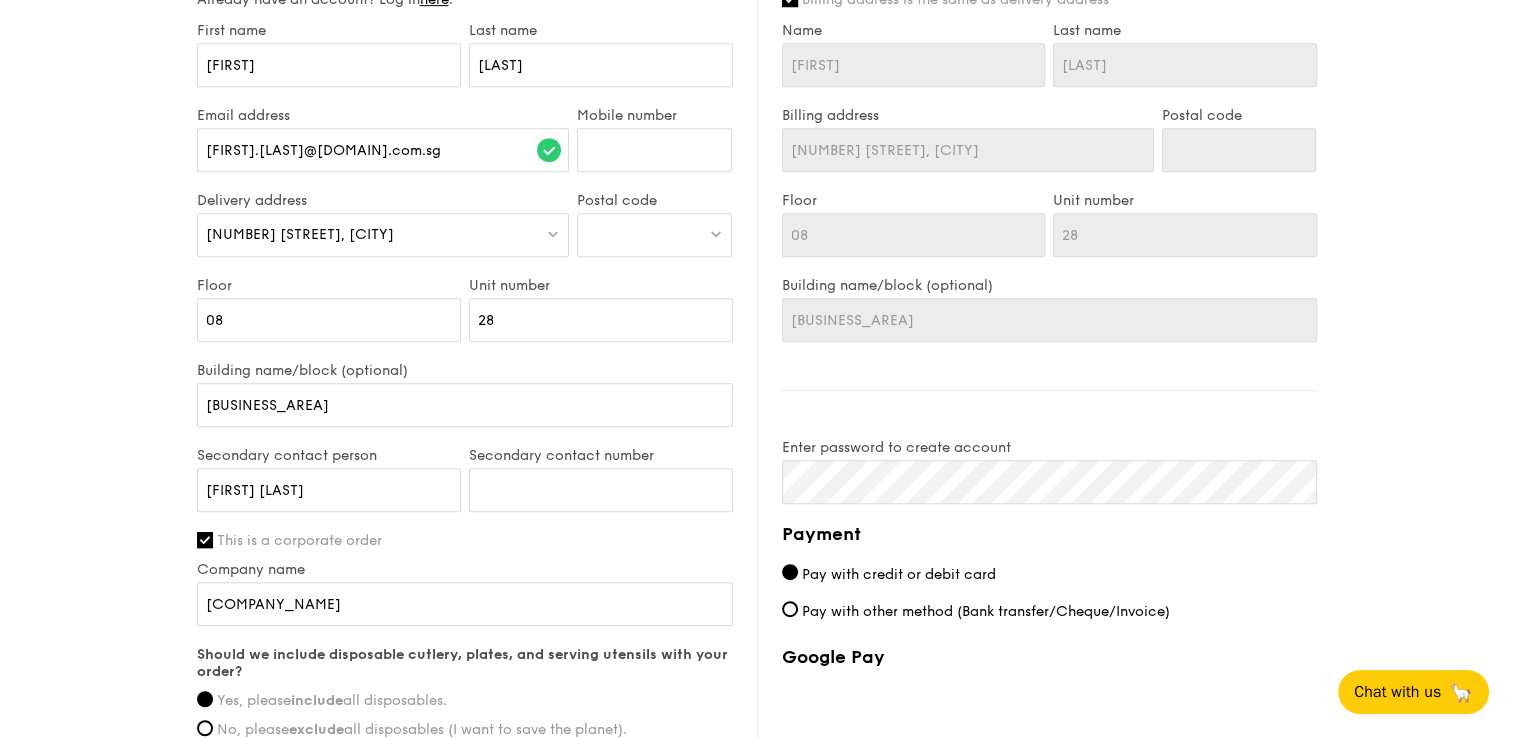 click on "[NUMBER] [STREET], [CITY]" at bounding box center (300, 234) 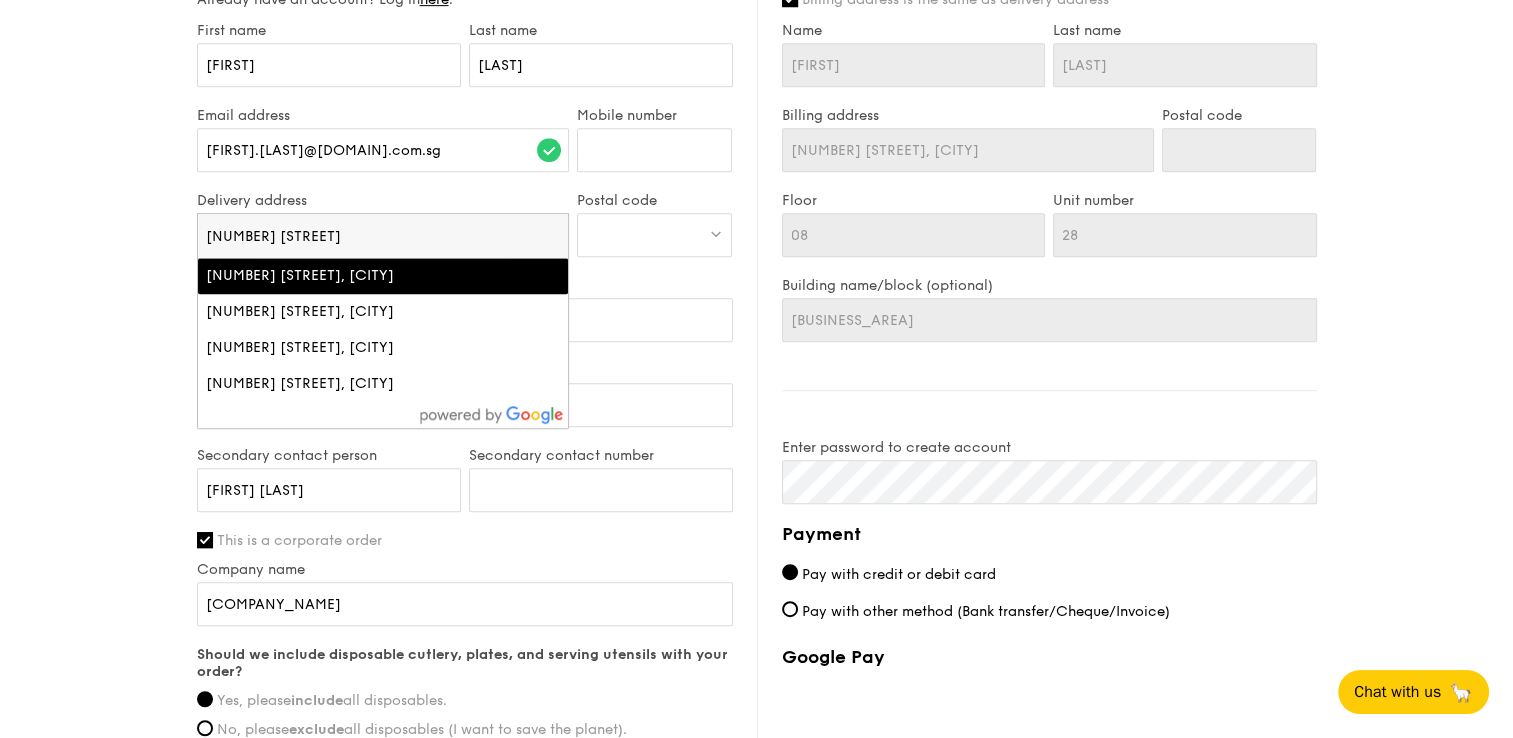 type on "[NUMBER] [STREET]" 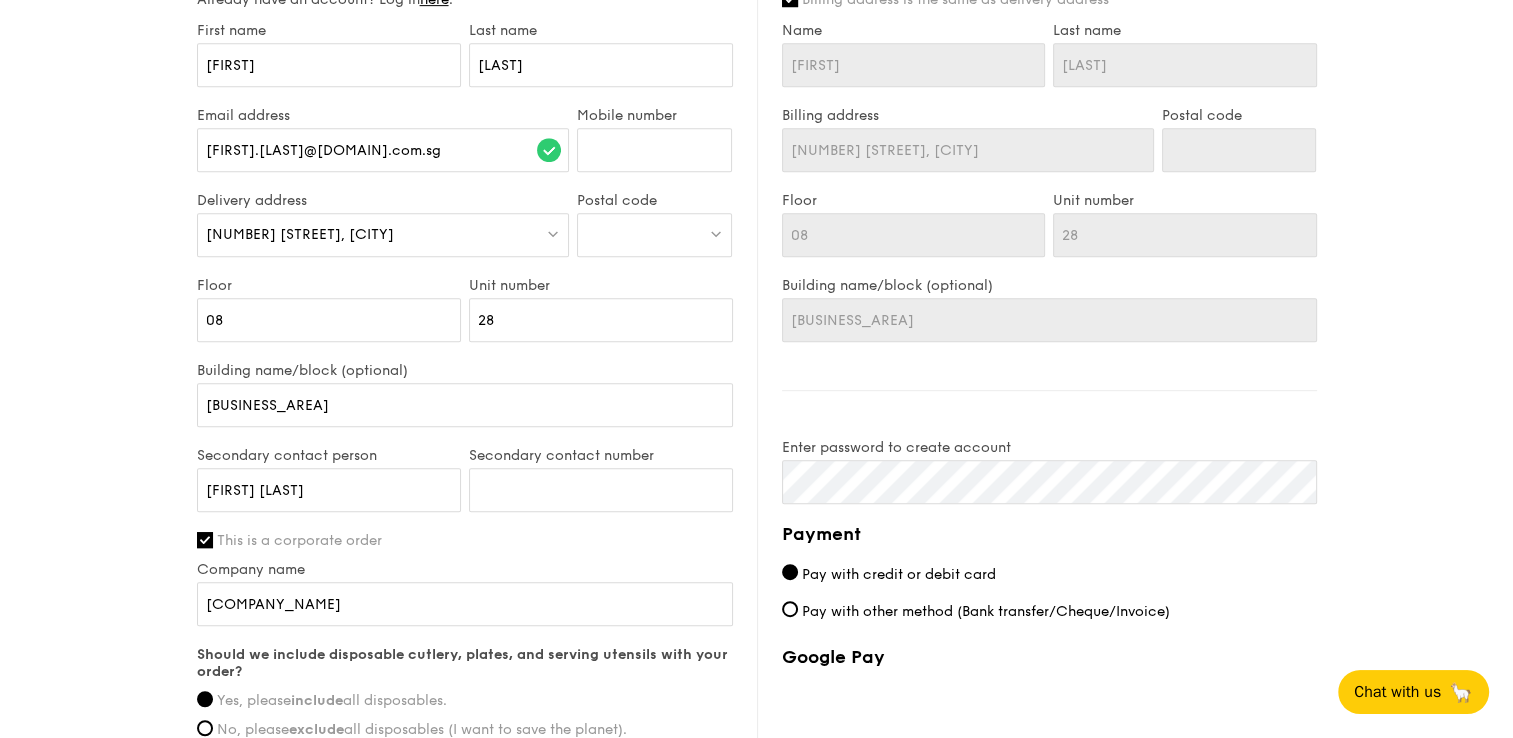 click on "[NUMBER] [STREET], [CITY]" at bounding box center (383, 234) 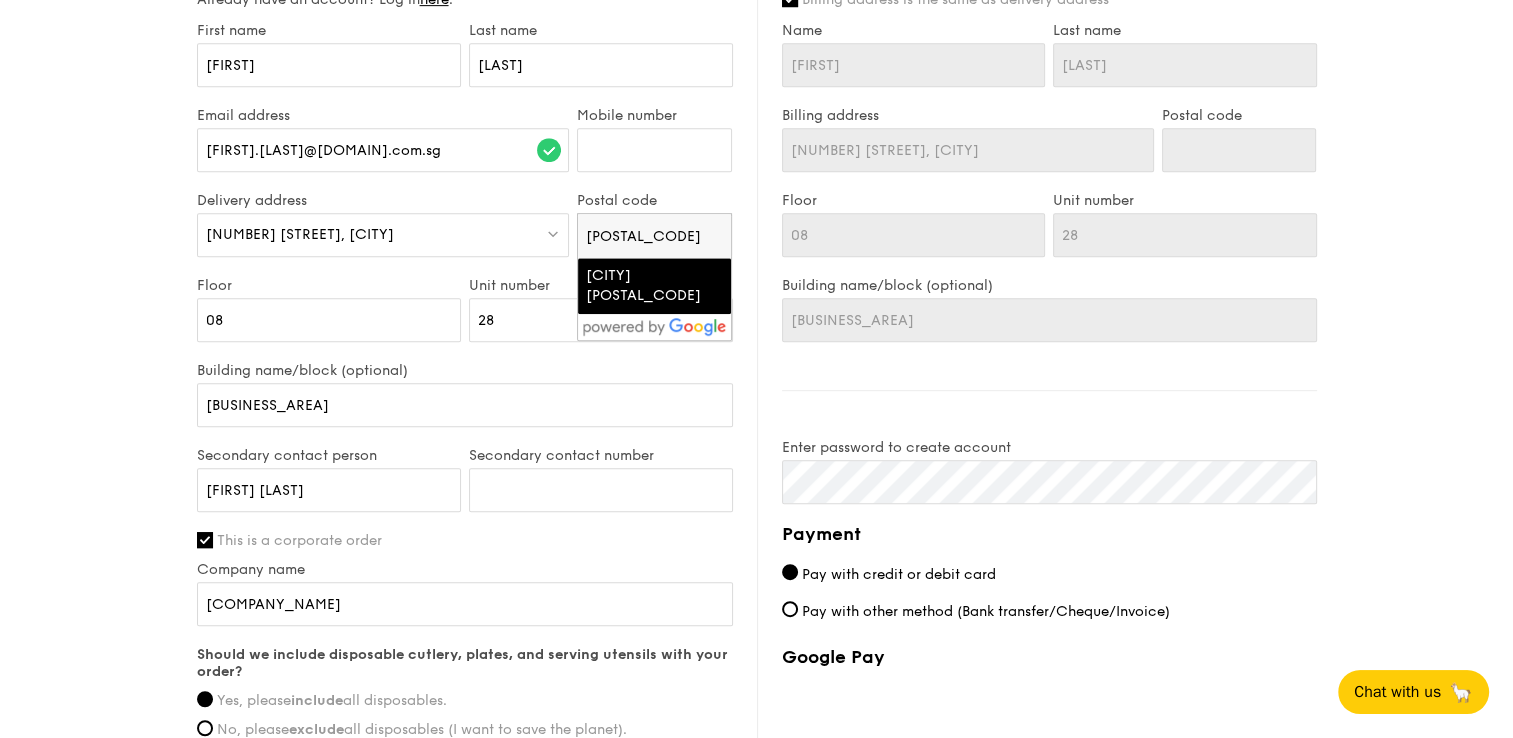 click on "[CITY] [POSTAL_CODE]" at bounding box center (637, 286) 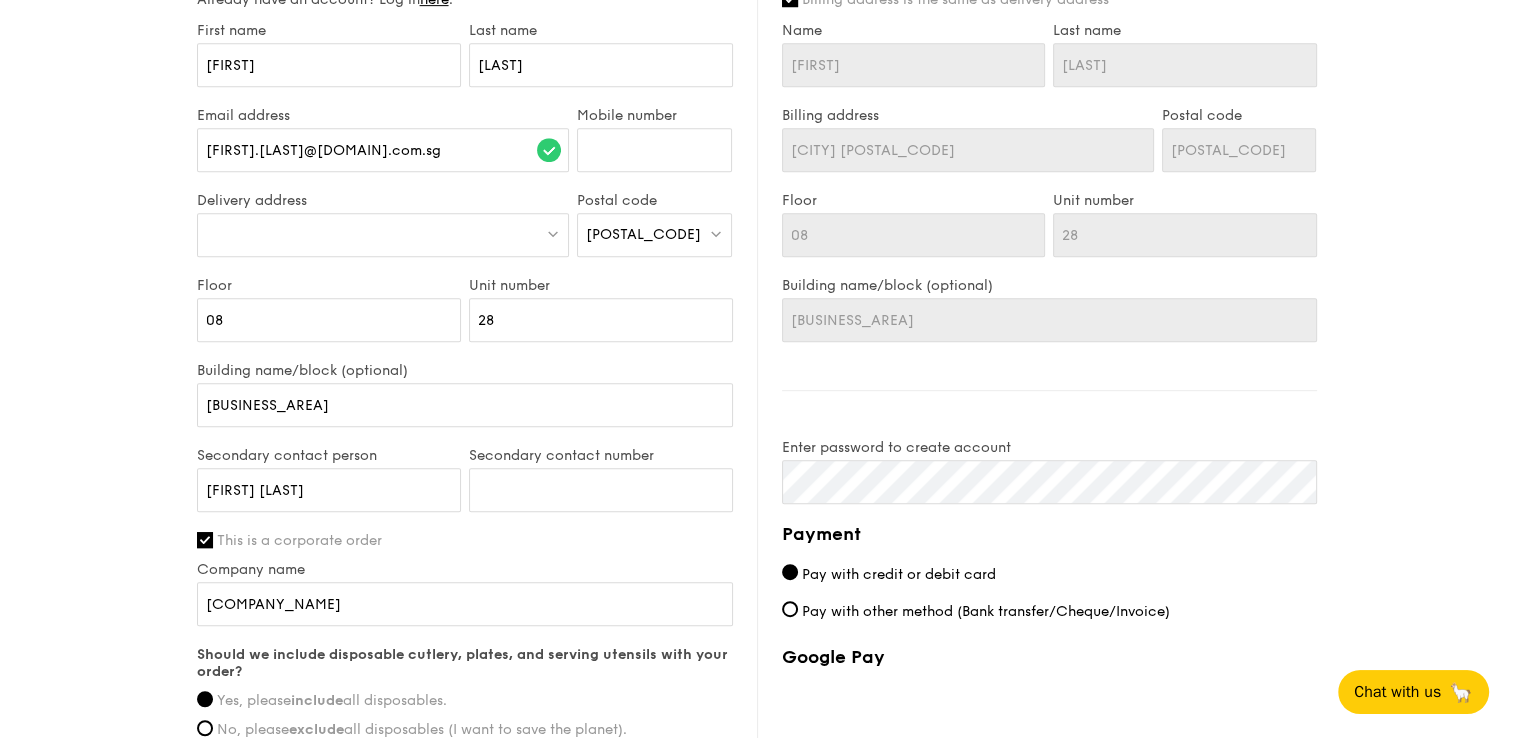 click on "Aug [DAY], [YEAR],
11:45AM
Salad
The Classic Caesar Salad - romaine lettuce, croutons, shaved parmesan flakes, cherry tomatoes, housemade caesar dressing
Mains
Butterfly Blue Pea Rice - shallots, coriander, supergarlicfied oil, blue pea flower
Meat
Honey Duo Mustard Chicken - house-blend mustard, maple soy baked potato, parsley
Fish
Tuscan Garlic Cream White Fish - traditional garlic cream sauce, baked white fish, roasted tomatoes
Vegetable
Wok Braised Nai Bai and Black Fungus  - superior mushroom oyster soy sauce, crunchy black fungus, poached nai bai
Sweet sides
Ondeh Ondeh Pandan Cake
Subtotal
[FIRST] [LAST]" at bounding box center (756, 10) 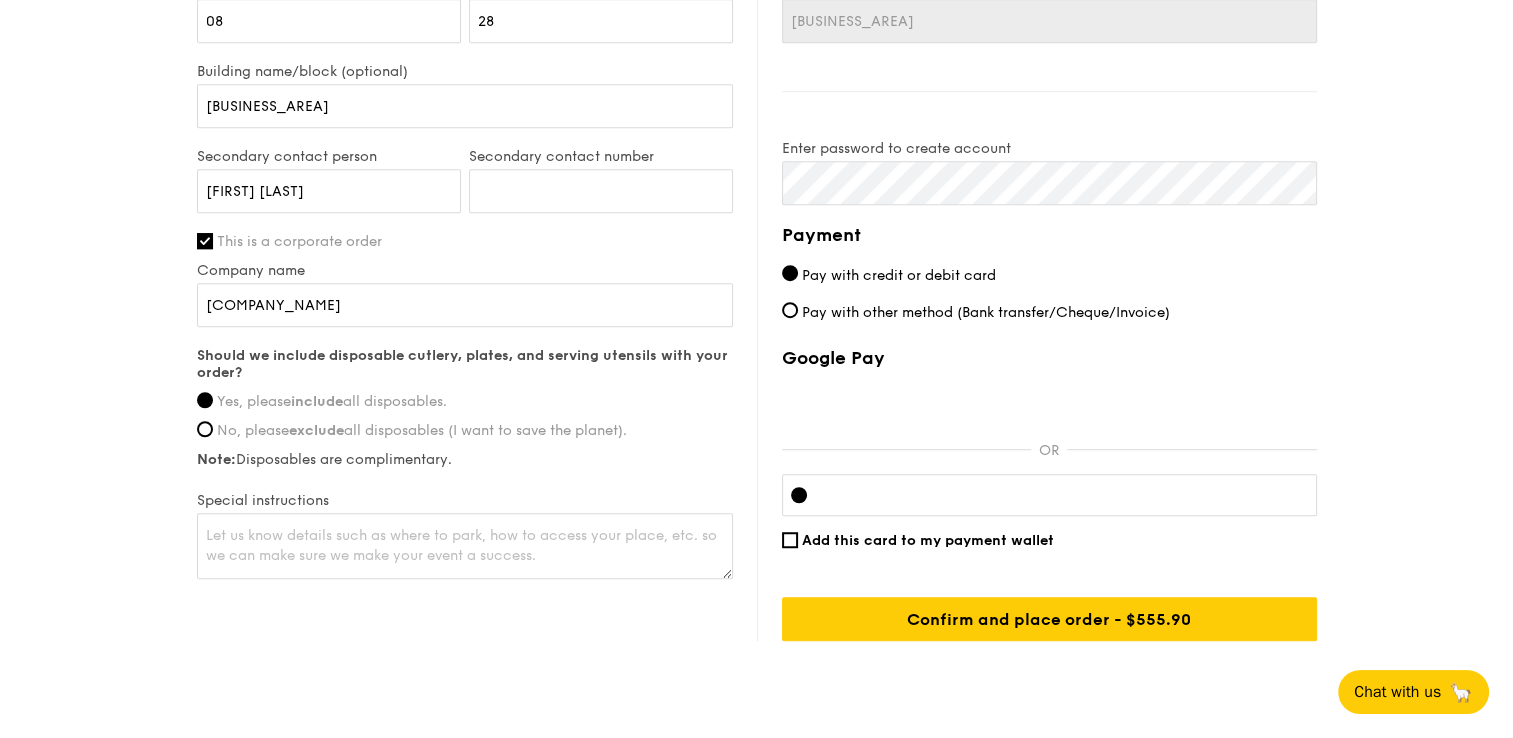 scroll, scrollTop: 1357, scrollLeft: 0, axis: vertical 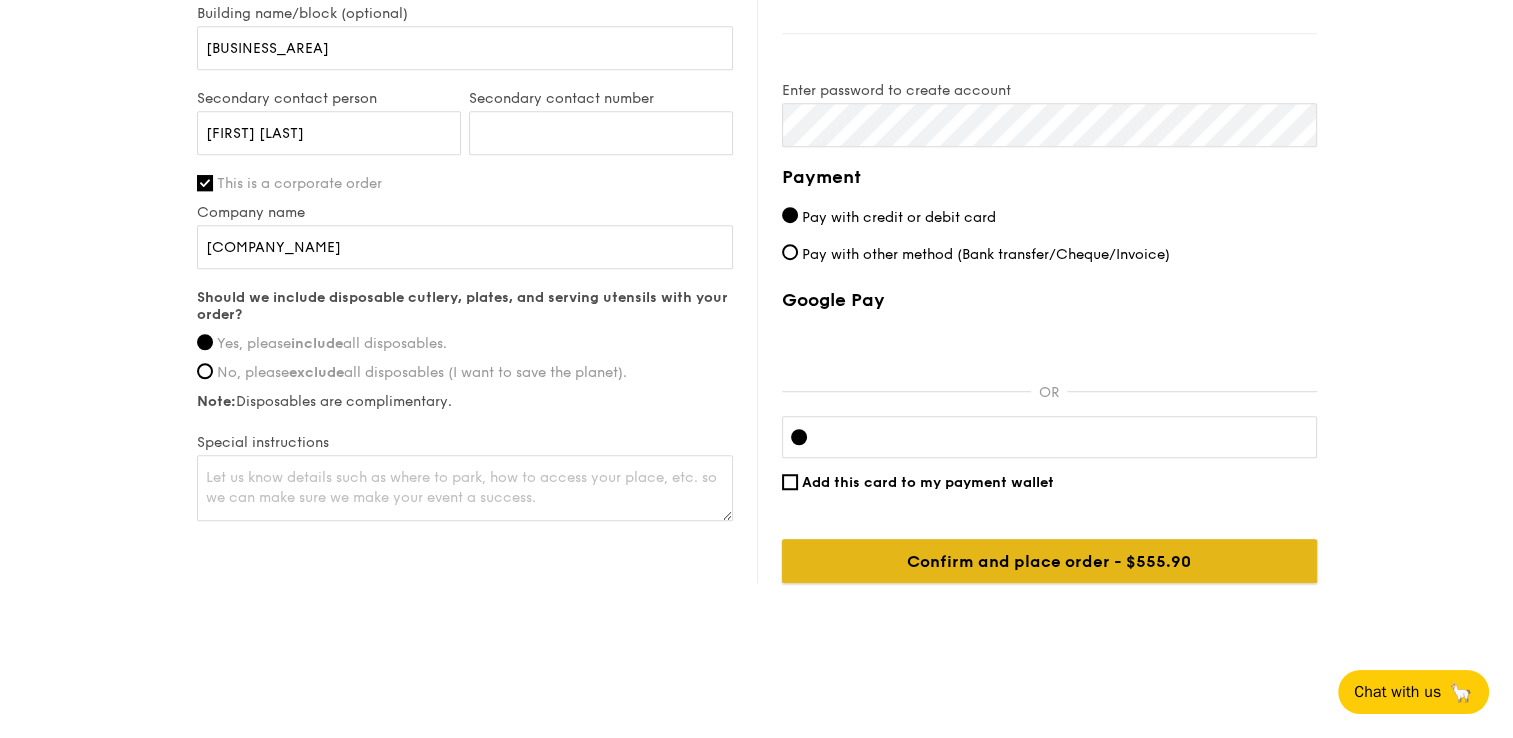 click on "Confirm and place order - $555.90" at bounding box center [1049, 561] 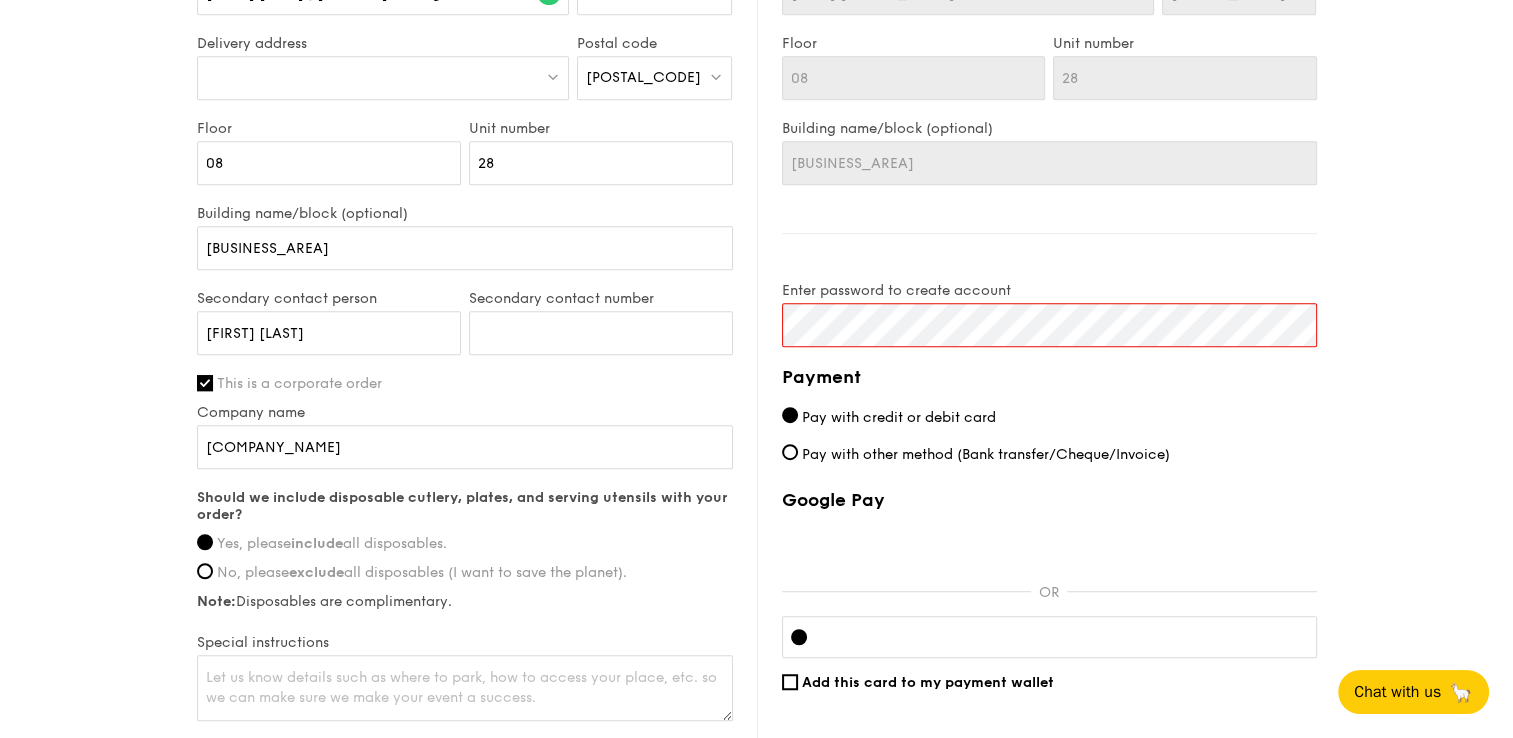 scroll, scrollTop: 1057, scrollLeft: 0, axis: vertical 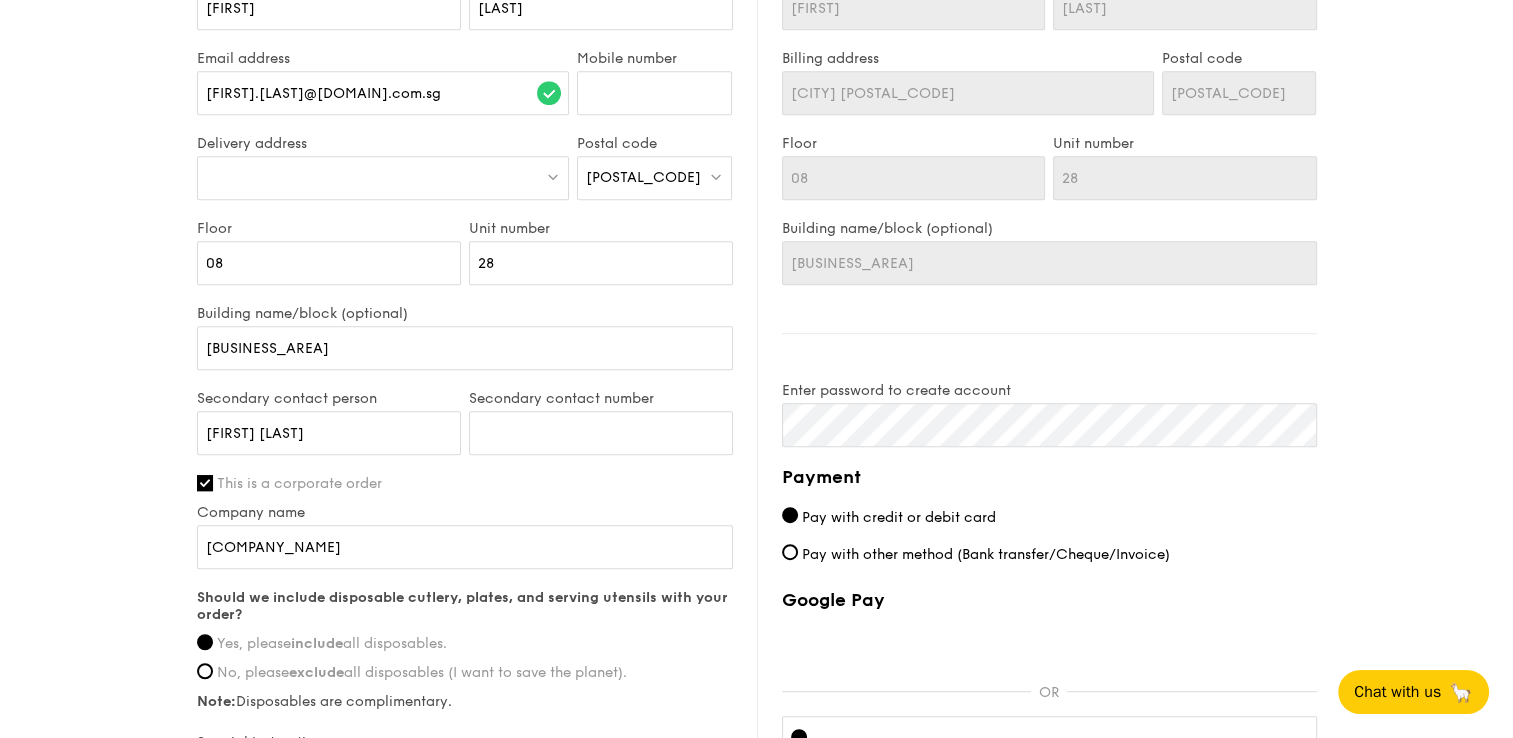 click on "Aug [DAY], [YEAR],
11:45AM
Salad
The Classic Caesar Salad - romaine lettuce, croutons, shaved parmesan flakes, cherry tomatoes, housemade caesar dressing
Mains
Butterfly Blue Pea Rice - shallots, coriander, supergarlicfied oil, blue pea flower
Meat
Honey Duo Mustard Chicken - house-blend mustard, maple soy baked potato, parsley
Fish
Tuscan Garlic Cream White Fish - traditional garlic cream sauce, baked white fish, roasted tomatoes
Vegetable
Wok Braised Nai Bai and Black Fungus  - superior mushroom oyster soy sauce, crunchy black fungus, poached nai bai
Sweet sides
Ondeh Ondeh Pandan Cake
Subtotal
[FIRST] [LAST]" at bounding box center [756, -47] 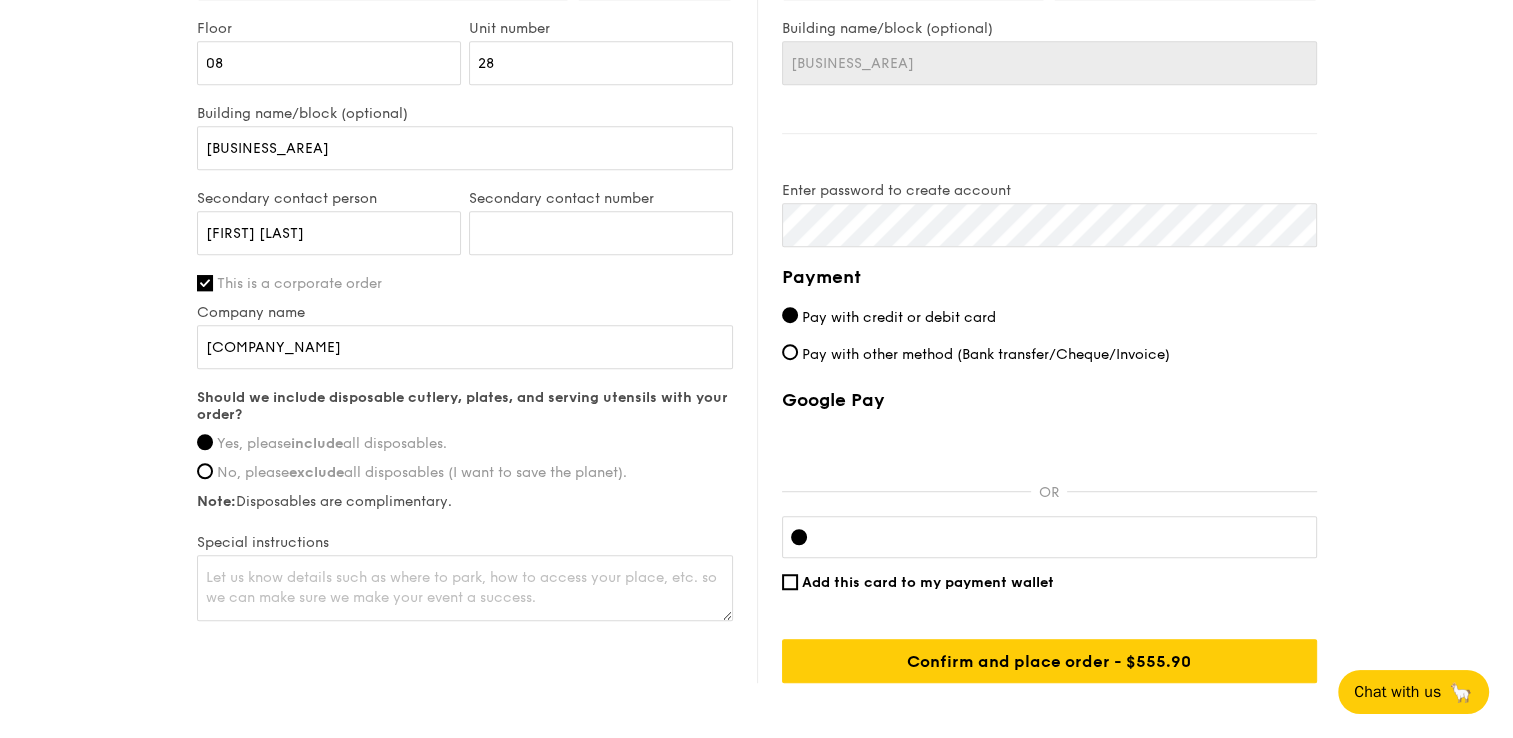 scroll, scrollTop: 1357, scrollLeft: 0, axis: vertical 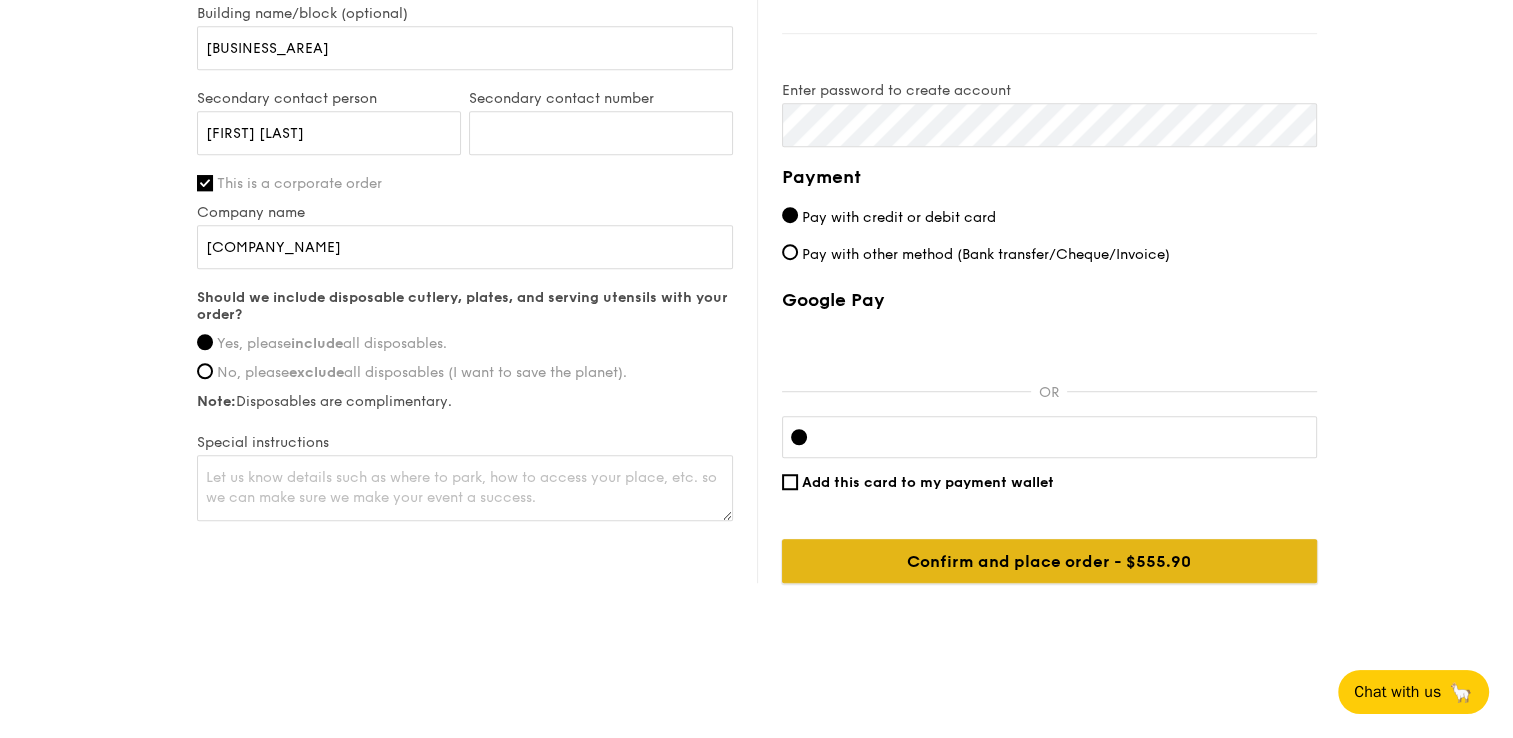 click on "Confirm and place order - $555.90" at bounding box center [1049, 561] 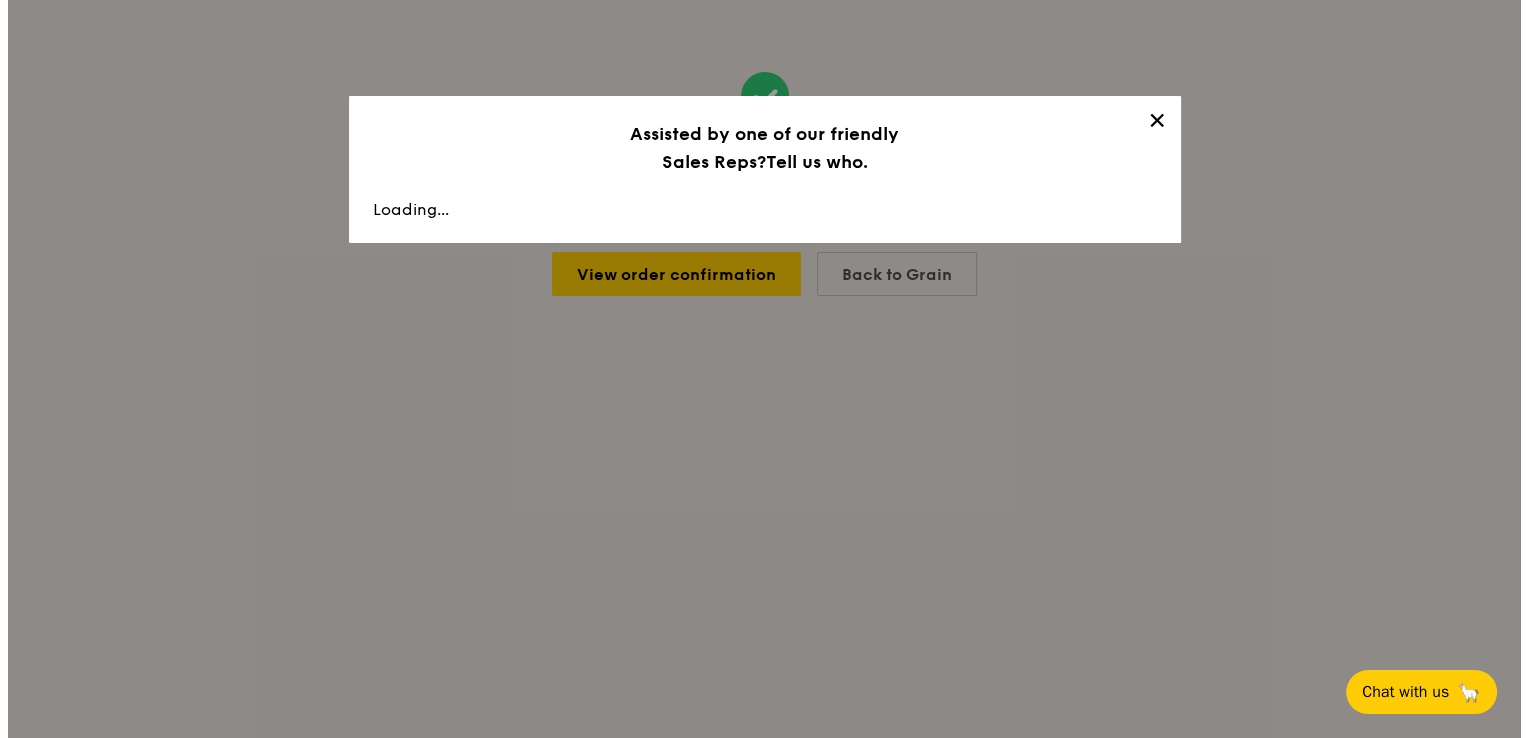 scroll, scrollTop: 0, scrollLeft: 0, axis: both 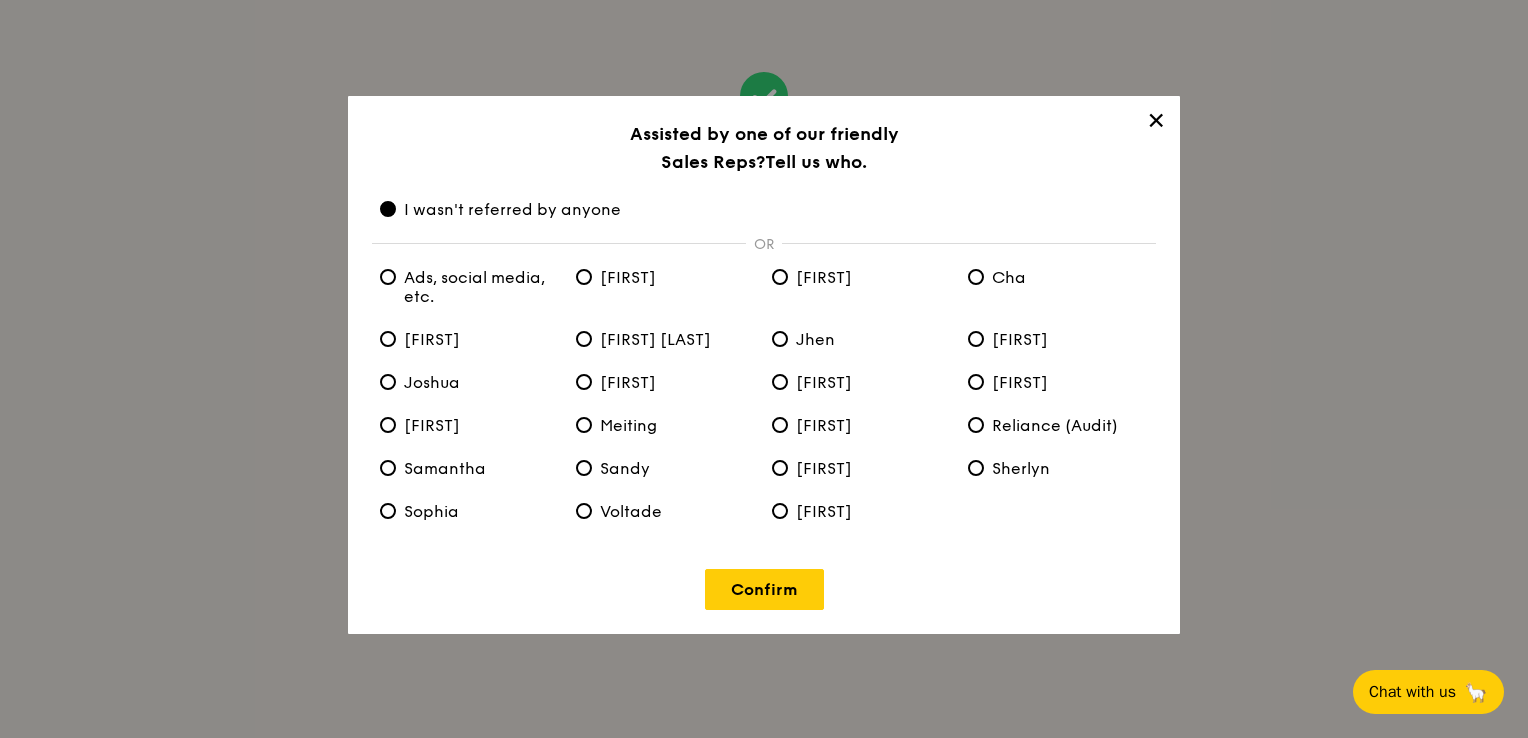 click on "Ads, social media, etc." at bounding box center [470, 287] 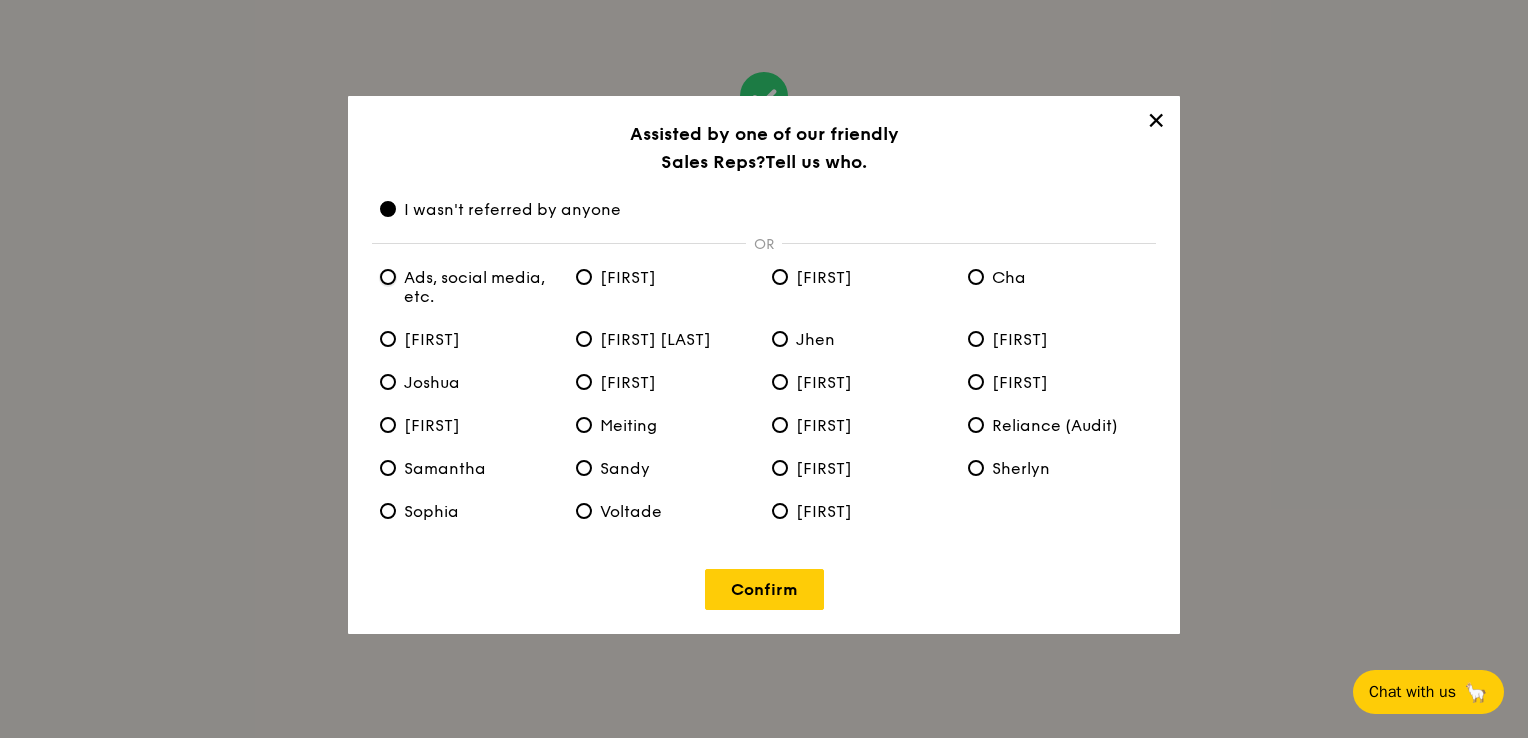 click on "Ads, social media, etc." at bounding box center [388, 277] 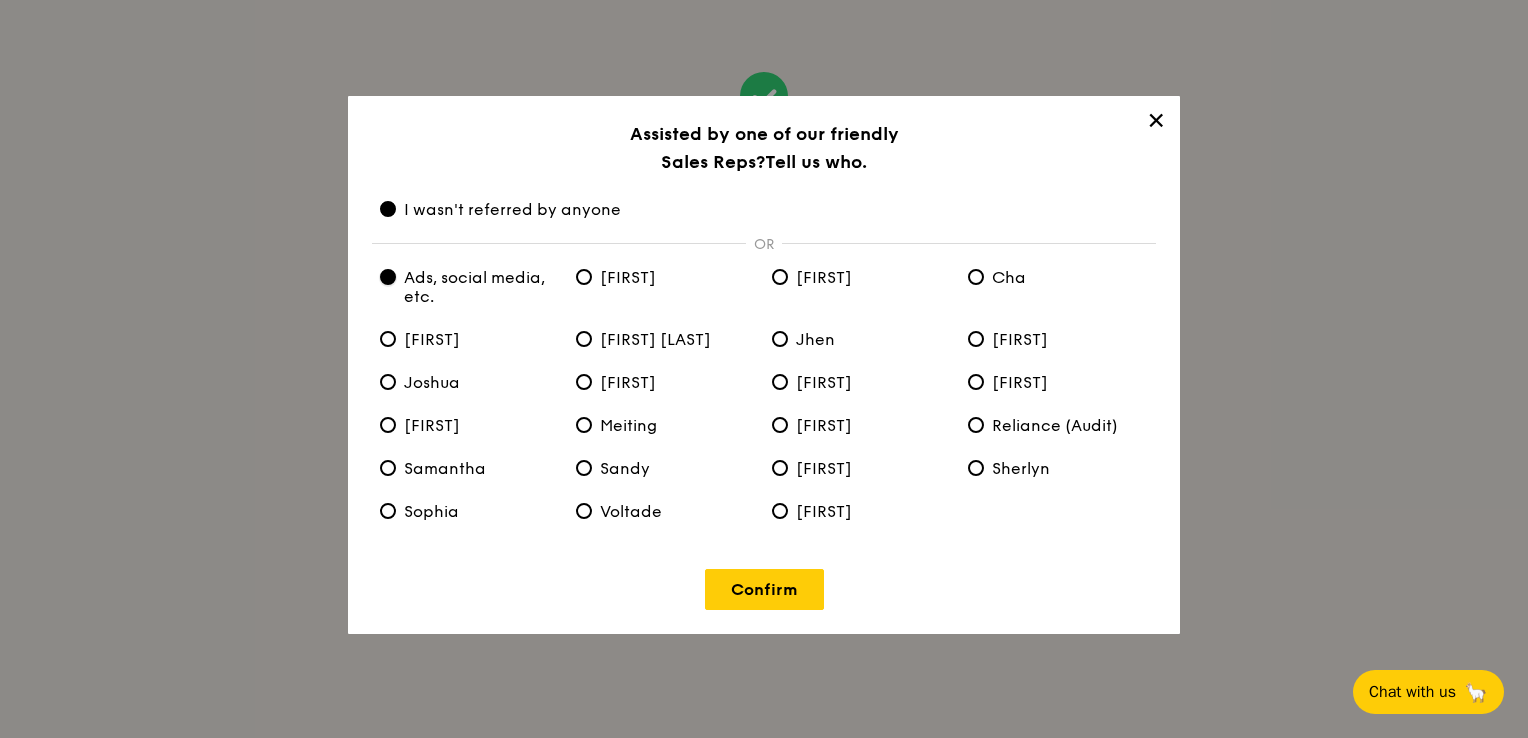 radio on "false" 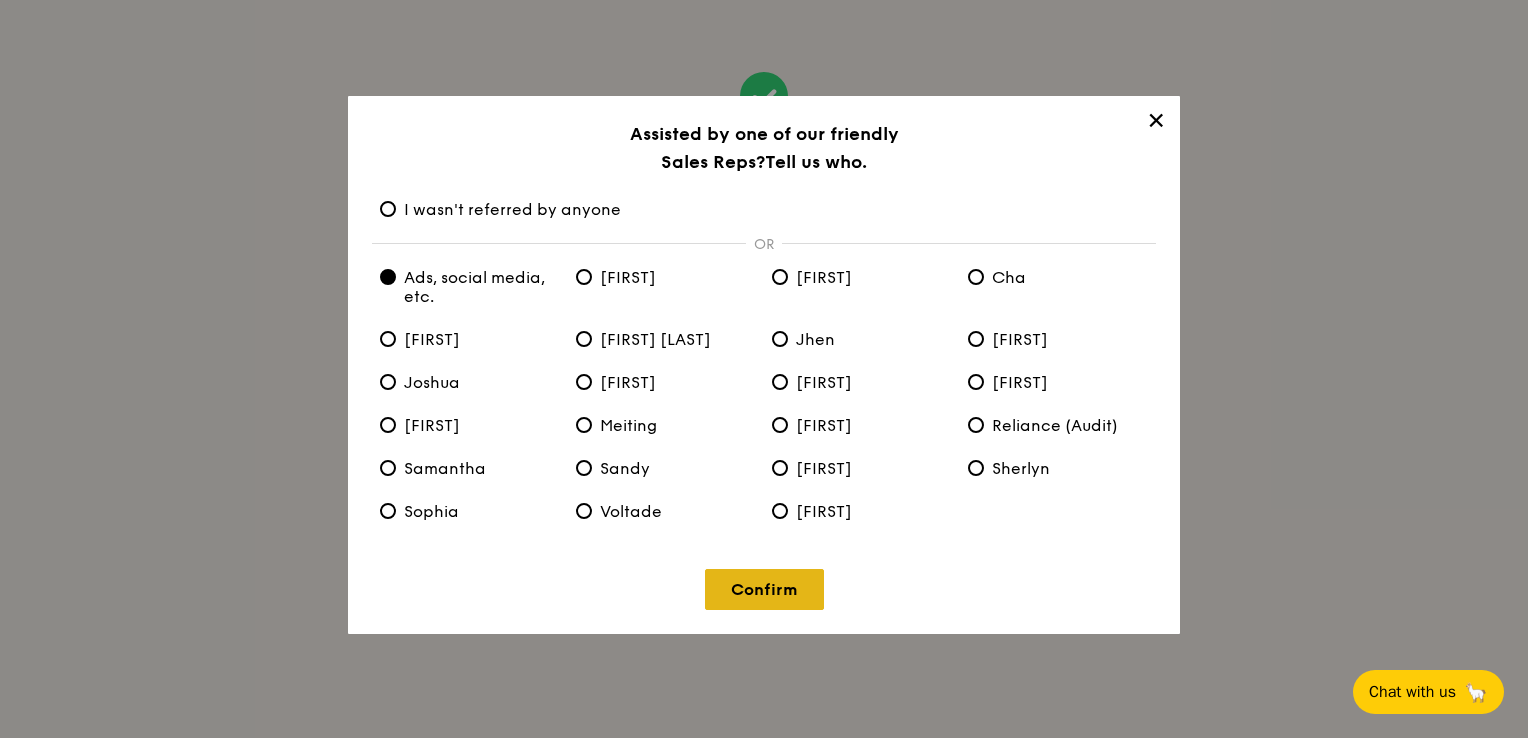 click on "Confirm" at bounding box center [764, 589] 